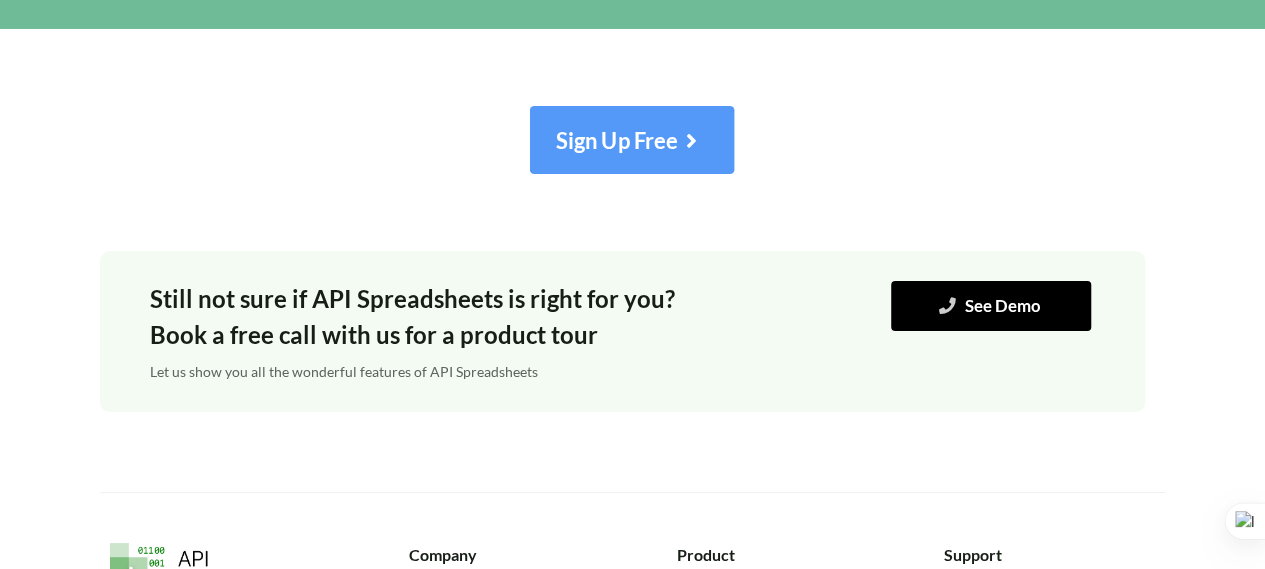 scroll, scrollTop: 7446, scrollLeft: 0, axis: vertical 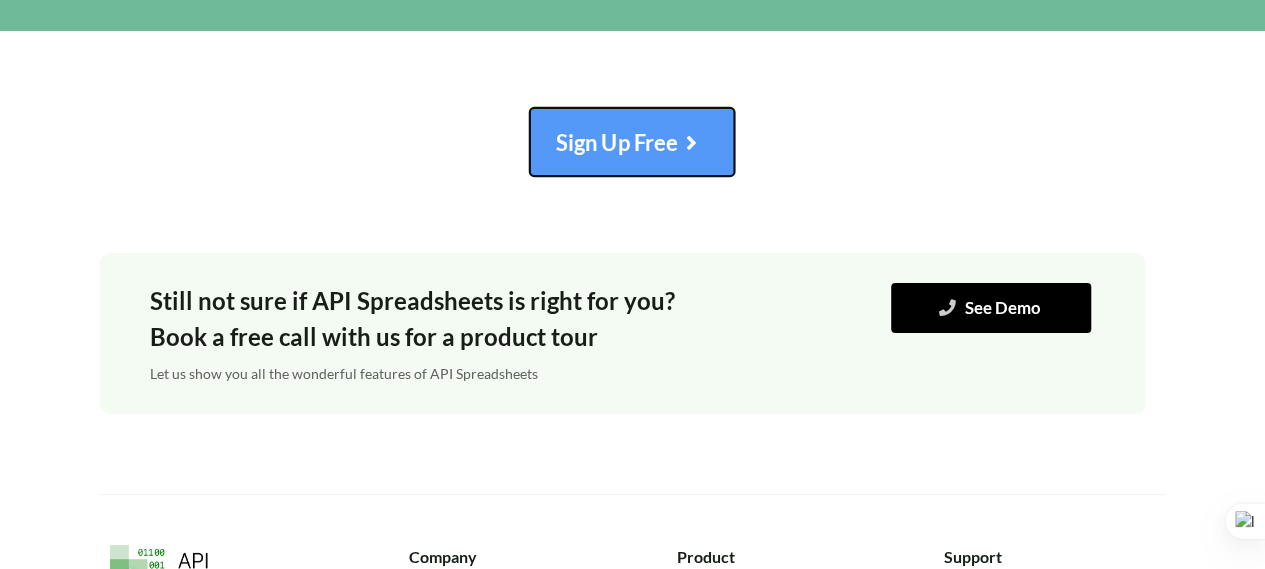 click on "Sign Up Free" at bounding box center (632, 142) 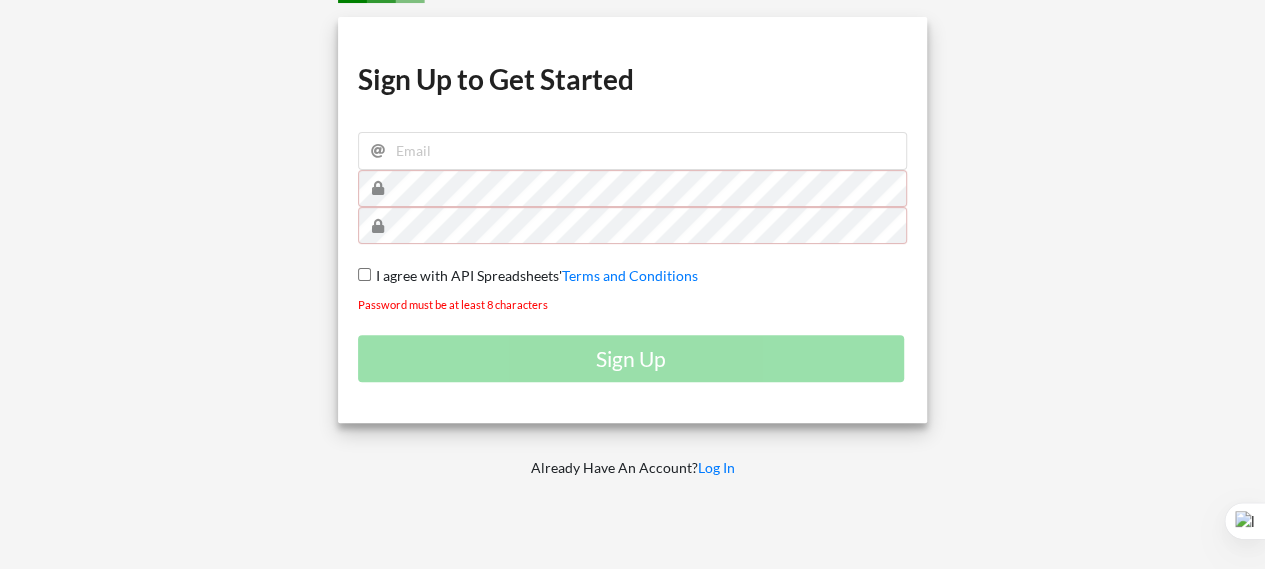 scroll, scrollTop: 0, scrollLeft: 0, axis: both 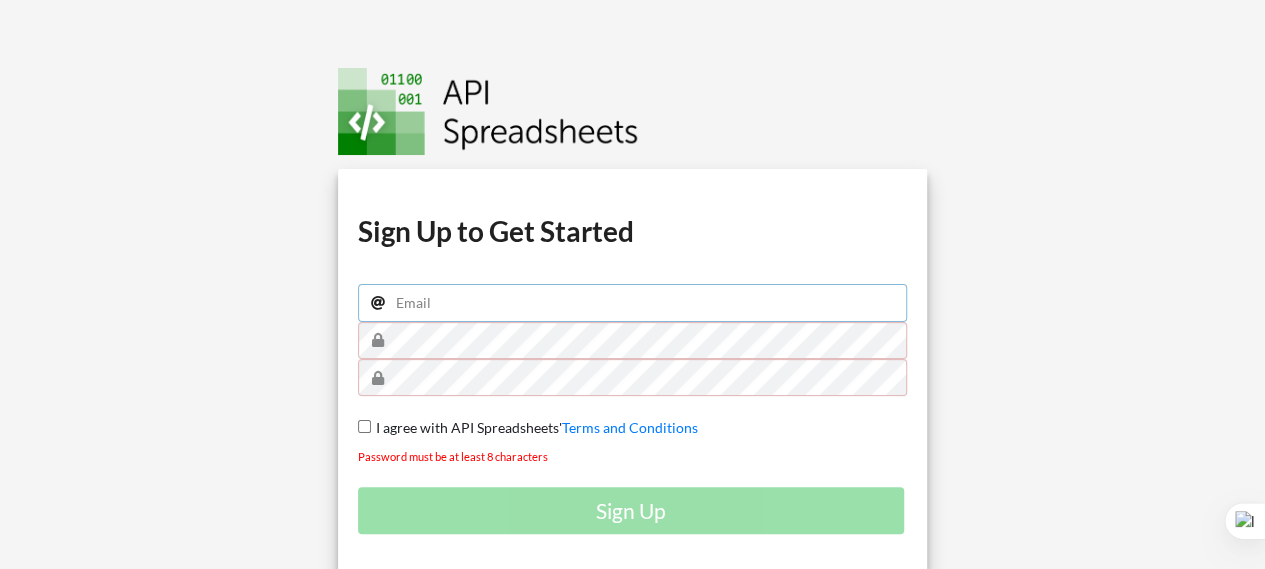 click at bounding box center (633, 303) 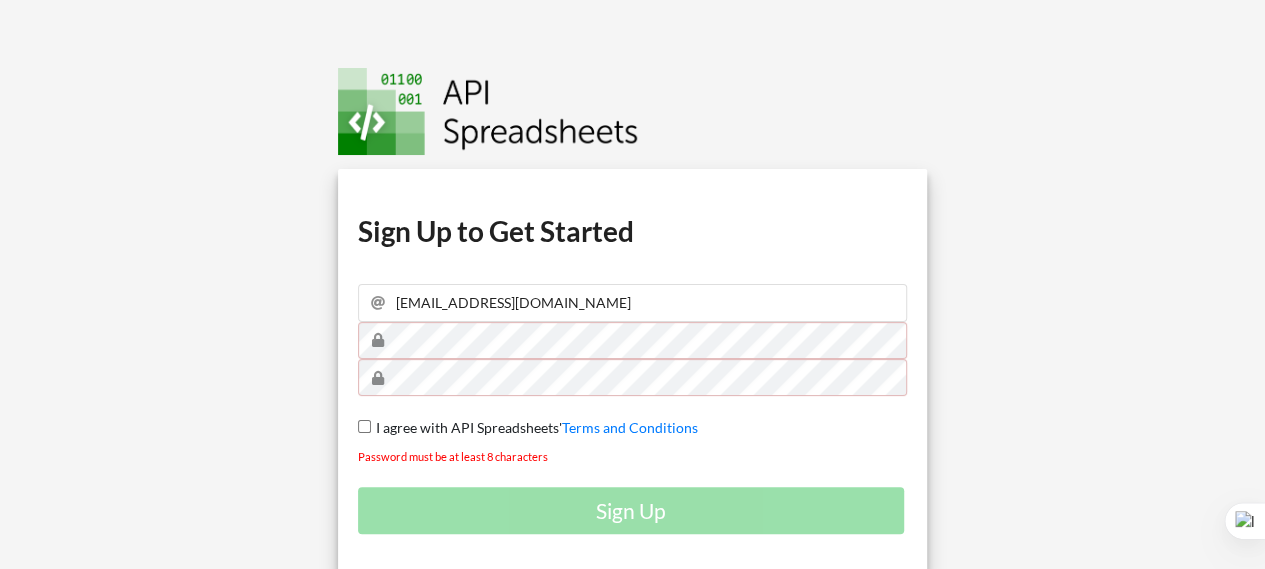 click at bounding box center (147, 364) 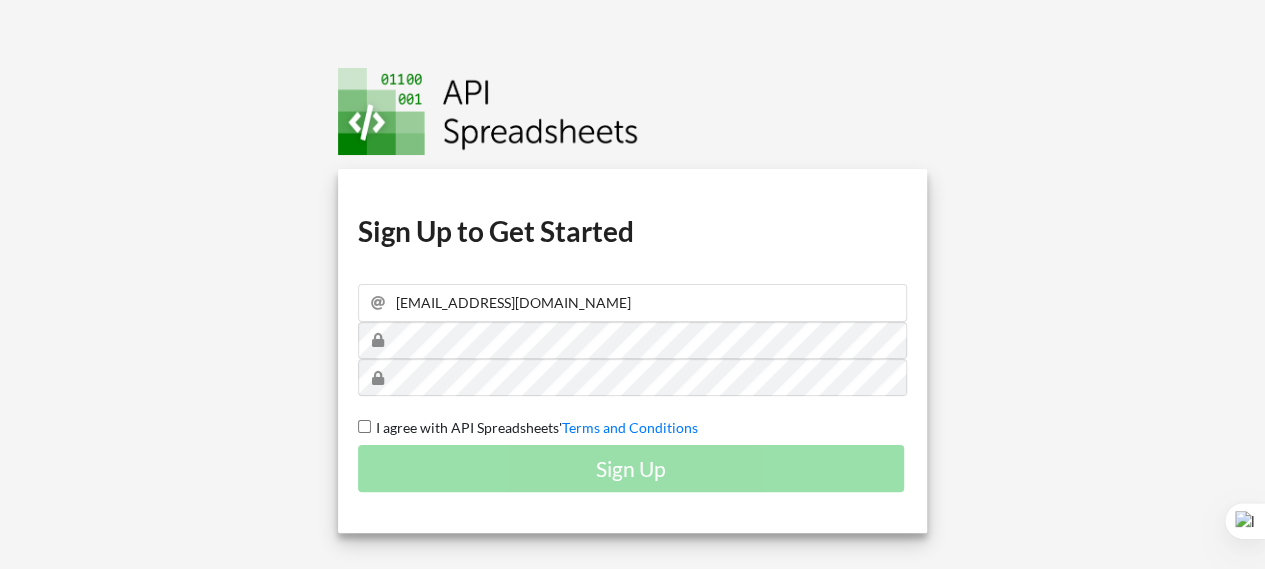 click on "I agree with API Spreadsheets'" at bounding box center (466, 427) 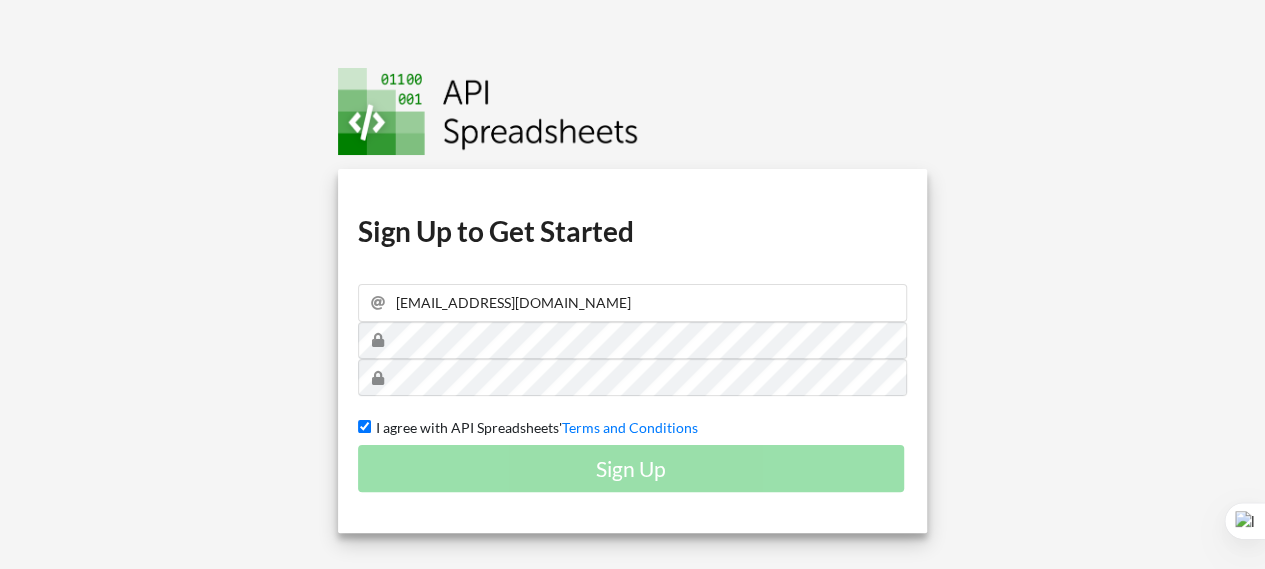 checkbox on "true" 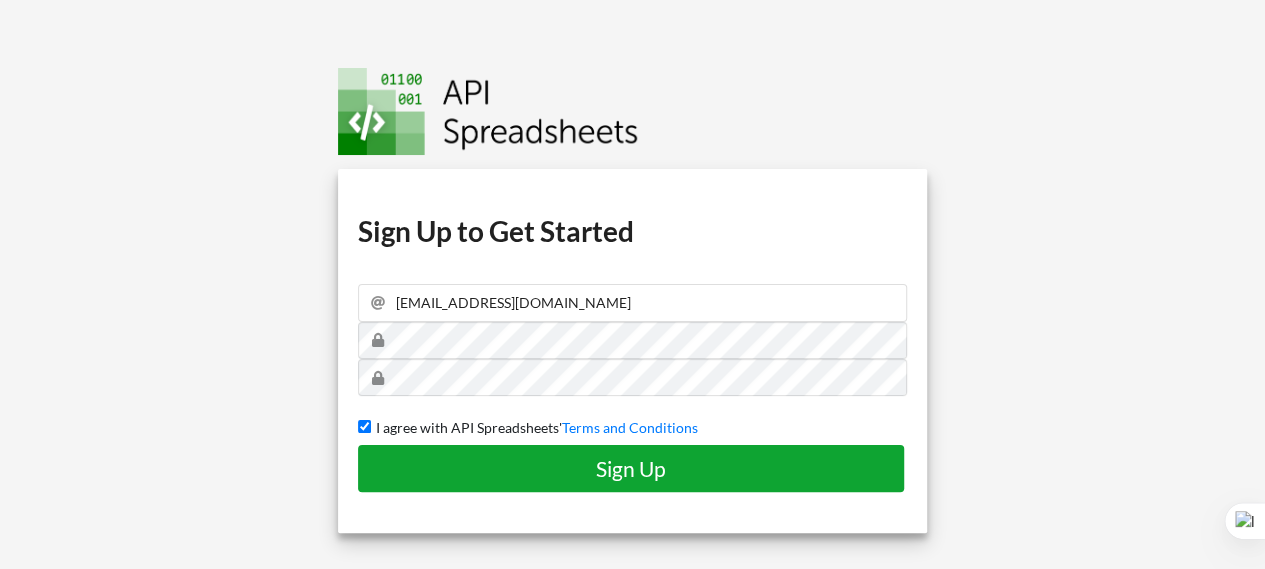 click on "Sign Up" at bounding box center (631, 468) 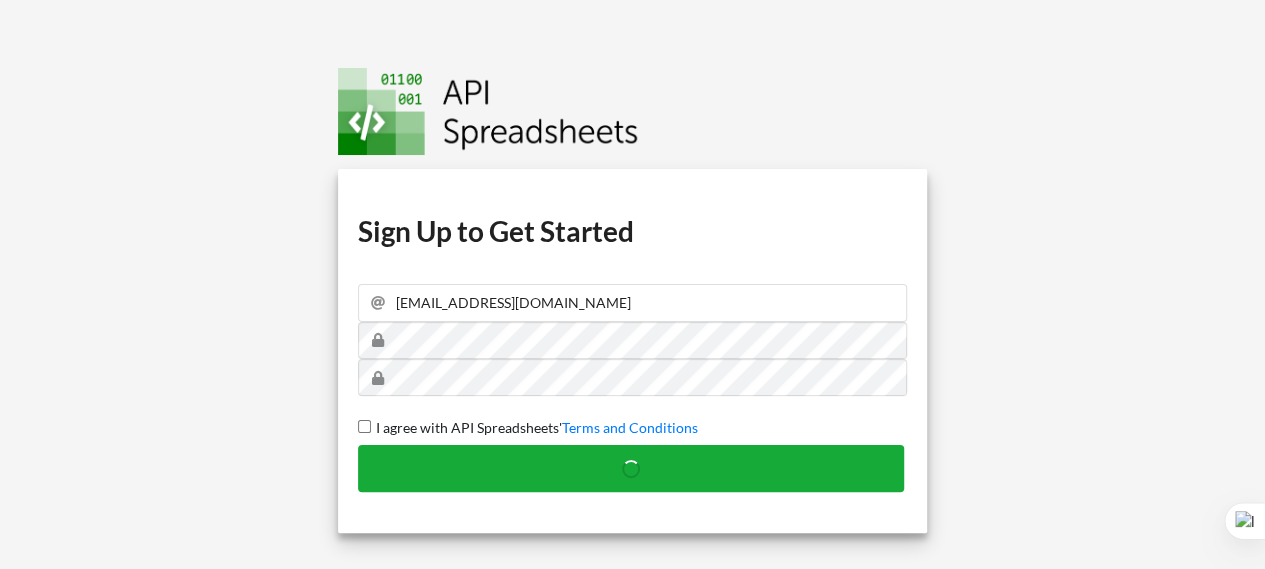 type 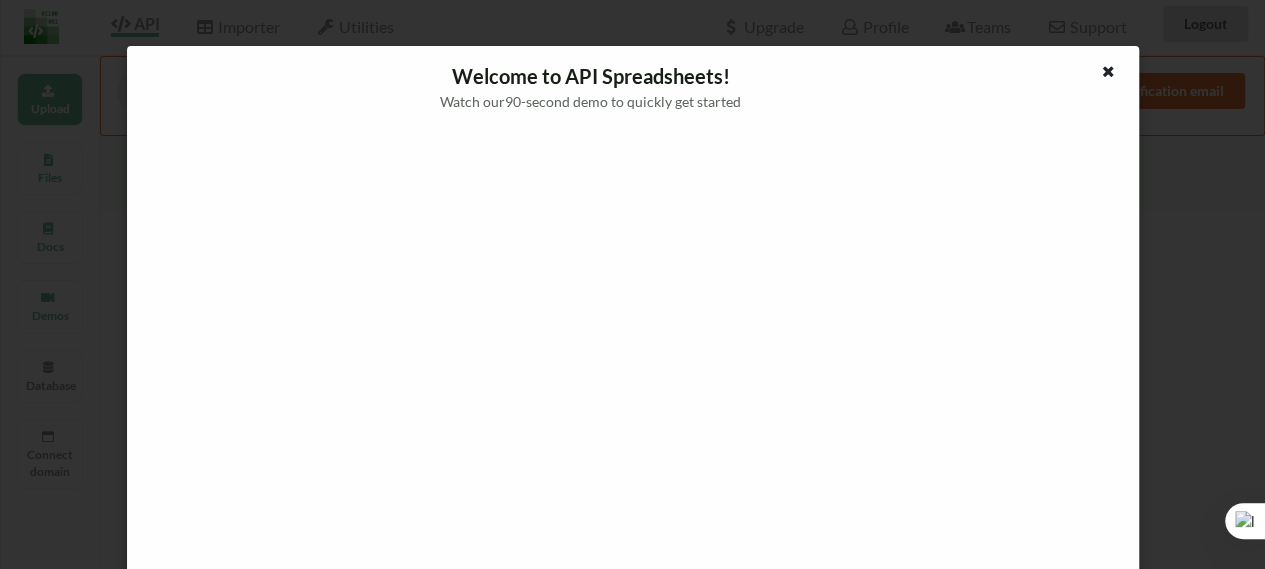 scroll, scrollTop: 11, scrollLeft: 0, axis: vertical 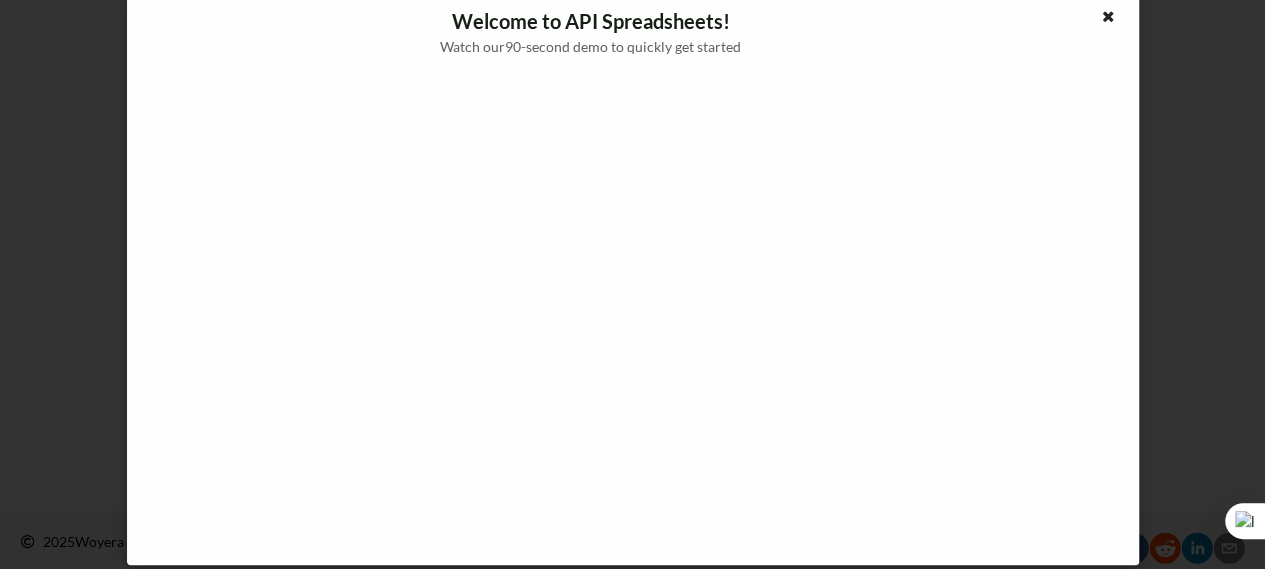 drag, startPoint x: 1279, startPoint y: 167, endPoint x: 838, endPoint y: 12, distance: 467.44626 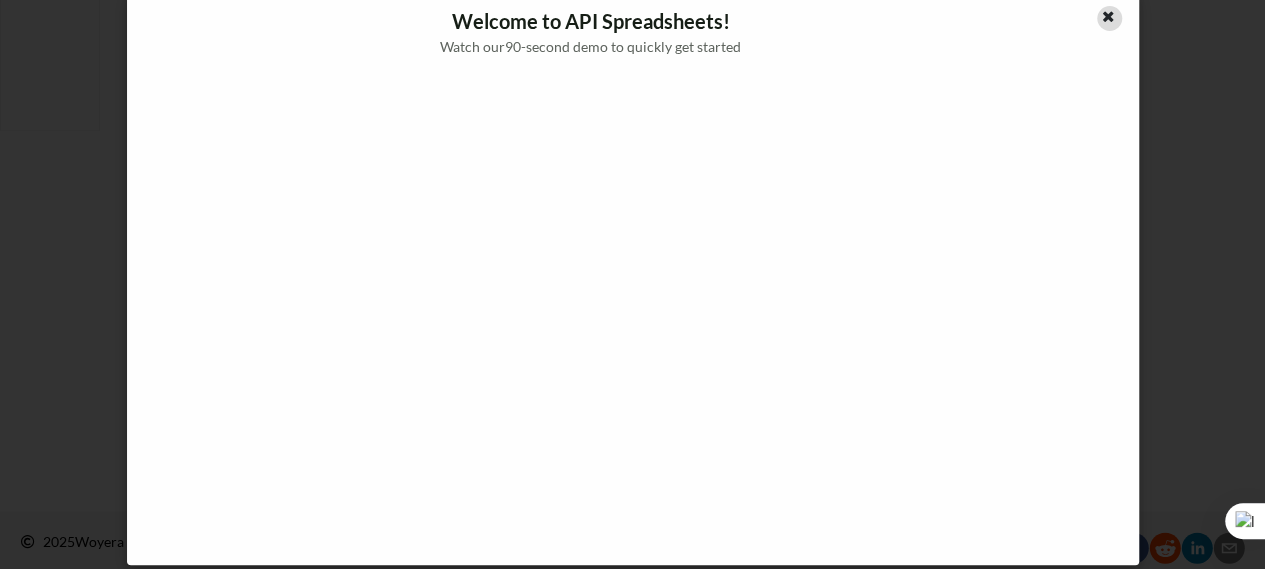 click at bounding box center [1108, 14] 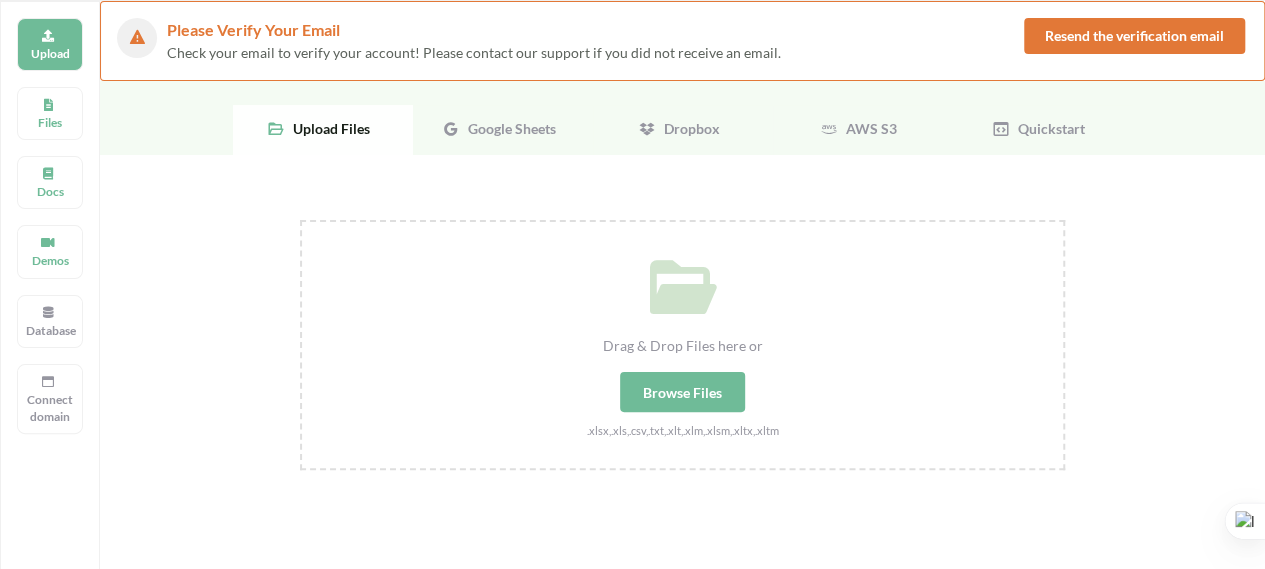 scroll, scrollTop: 62, scrollLeft: 0, axis: vertical 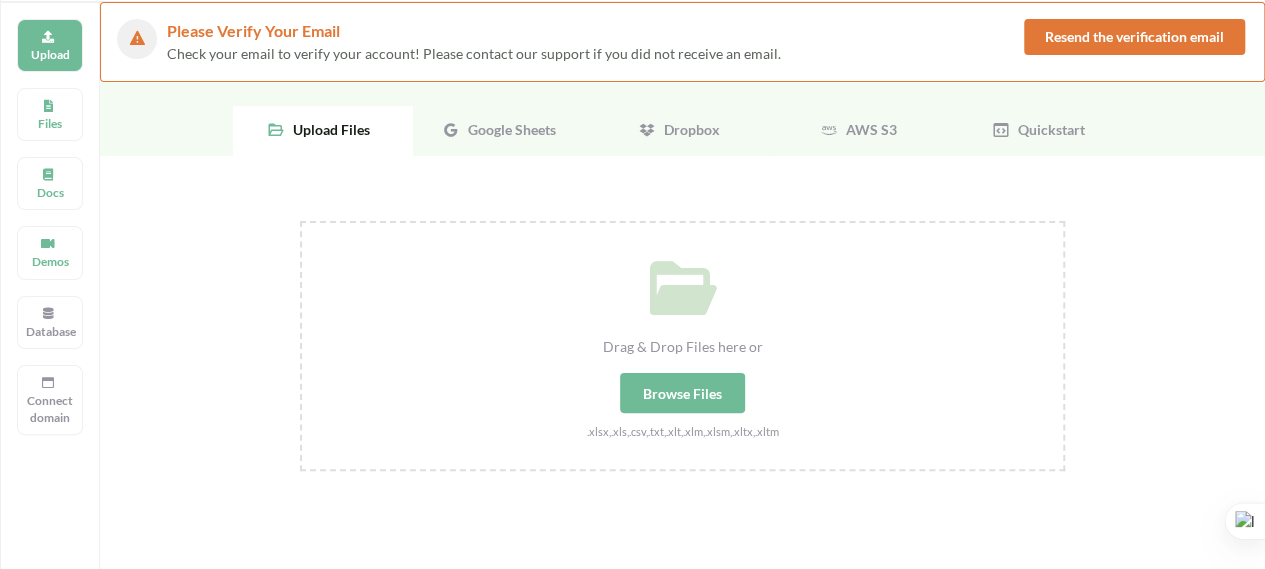 click on "Google Sheets" at bounding box center [508, 129] 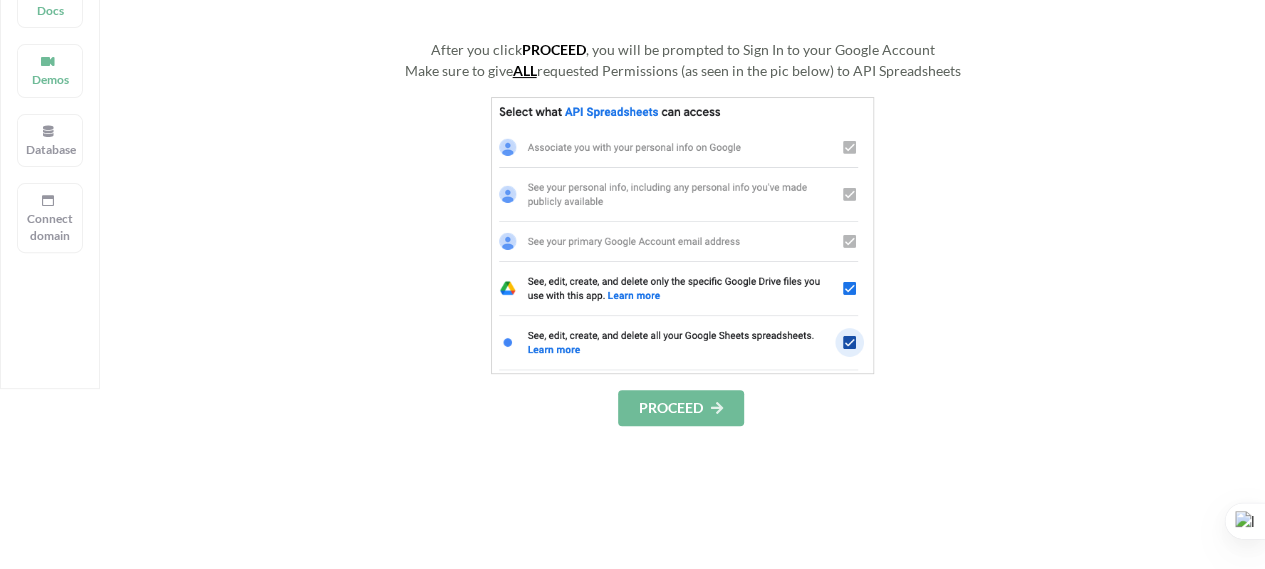 scroll, scrollTop: 246, scrollLeft: 0, axis: vertical 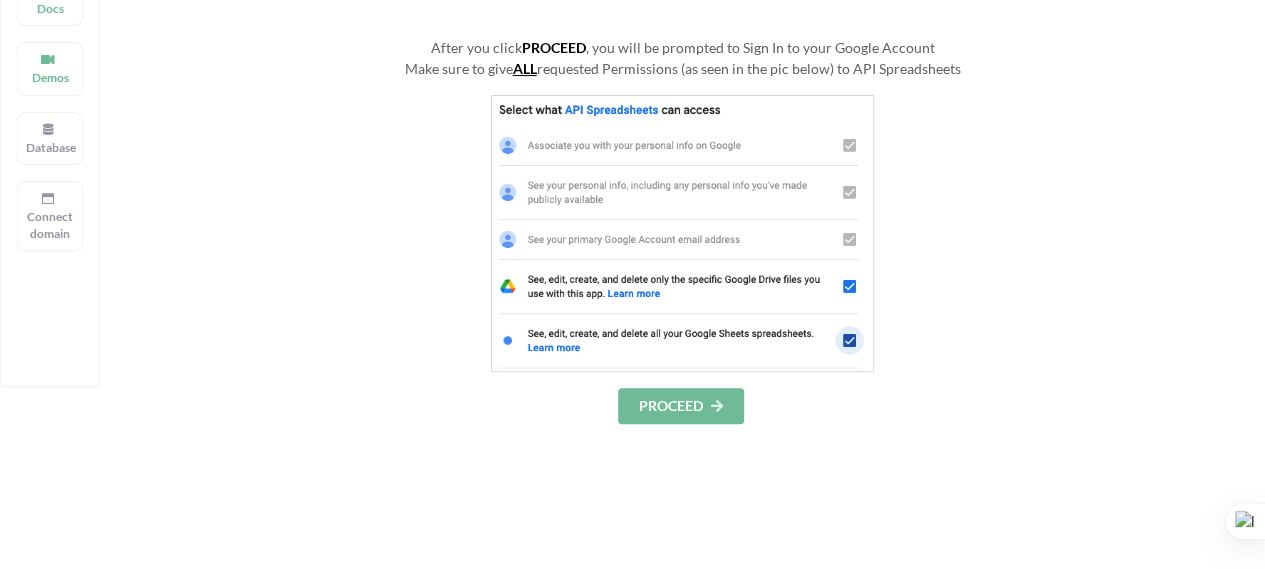 click on "PROCEED" at bounding box center (681, 406) 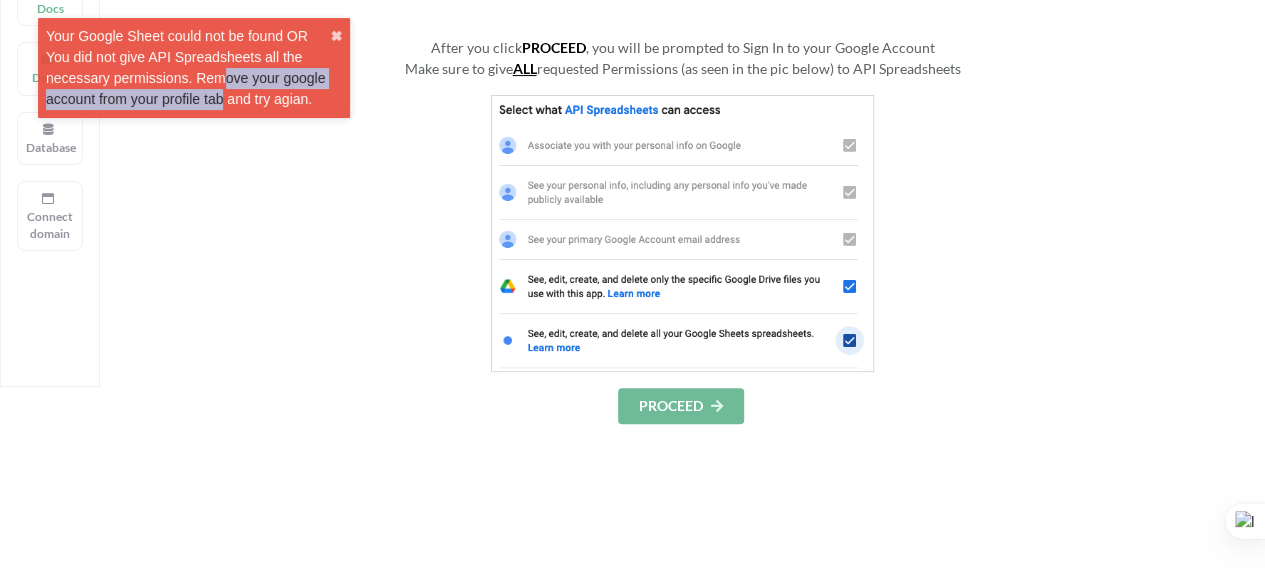 drag, startPoint x: 204, startPoint y: 72, endPoint x: 224, endPoint y: 93, distance: 29 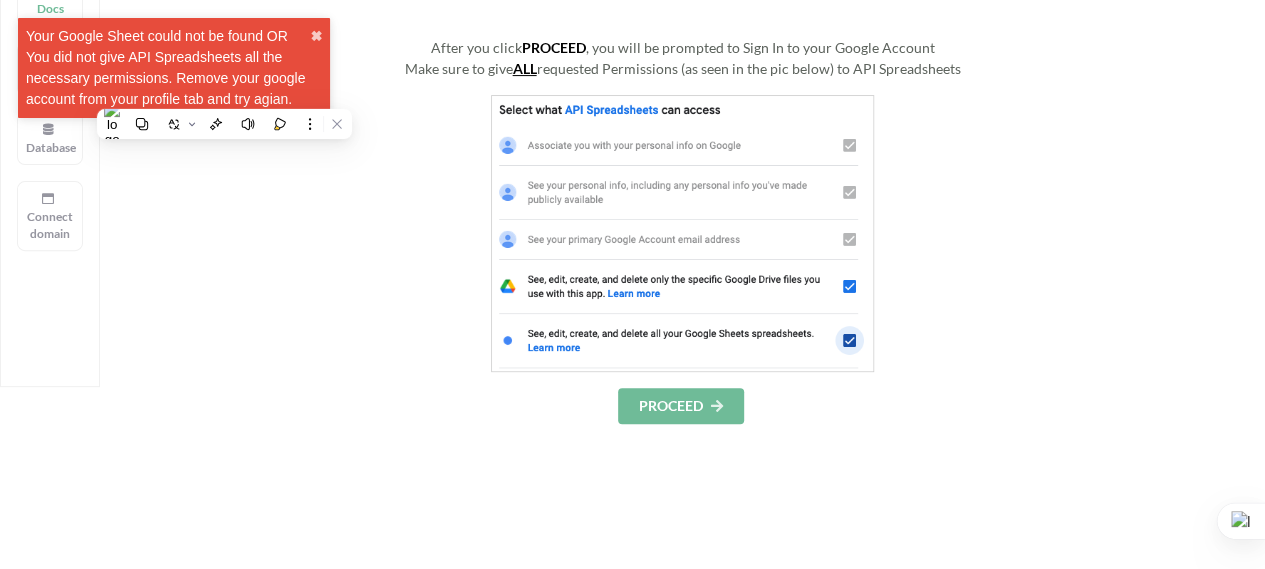 click on "After you click  PROCEED , you will be prompted to Sign In to your Google Account Make sure to give  ALL  requested Permissions (as seen in the pic below) to API Spreadsheets PROCEED" at bounding box center (682, 438) 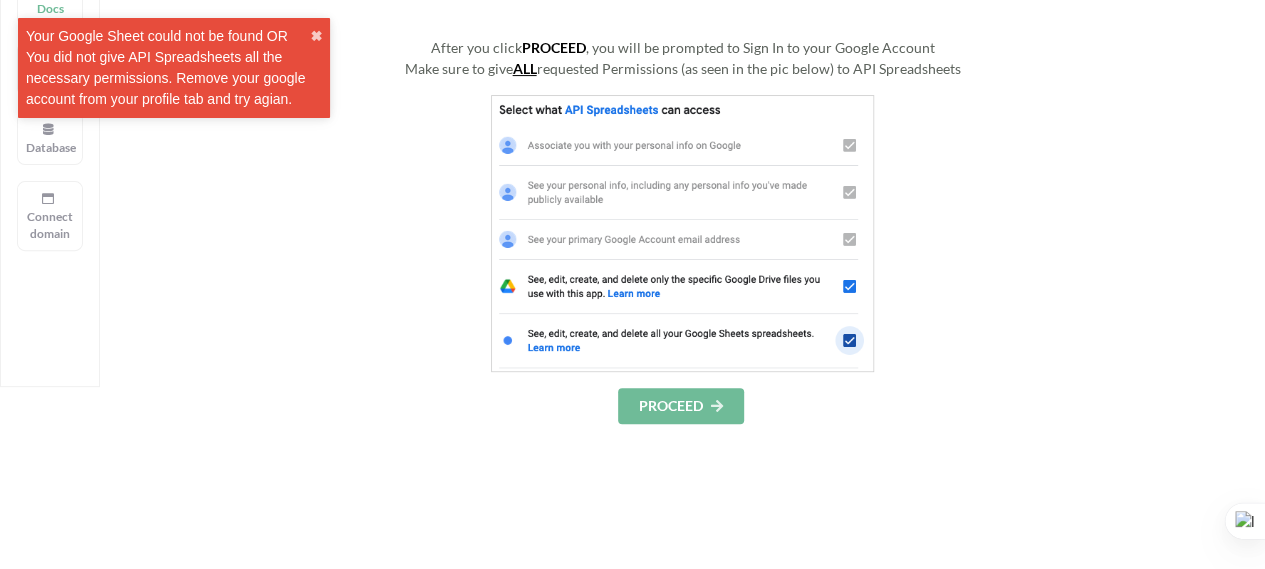 click on "Your Google Sheet could not be found OR You did not give API Spreadsheets all the necessary permissions. Remove your google account from your profile tab and try agian." at bounding box center [168, 68] 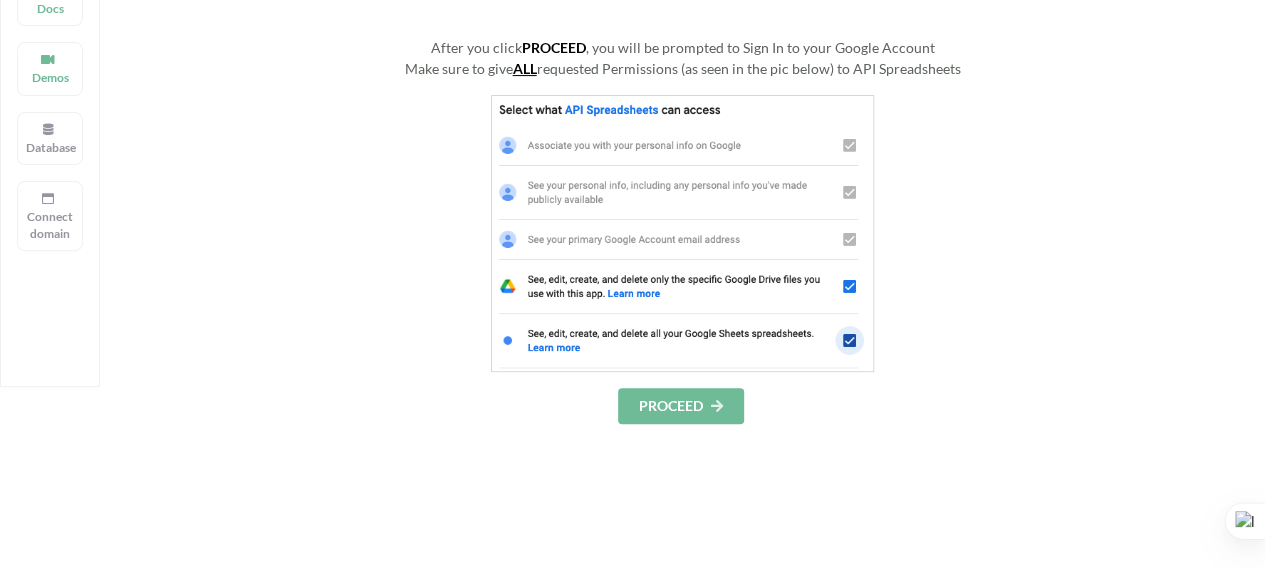 scroll, scrollTop: 0, scrollLeft: 0, axis: both 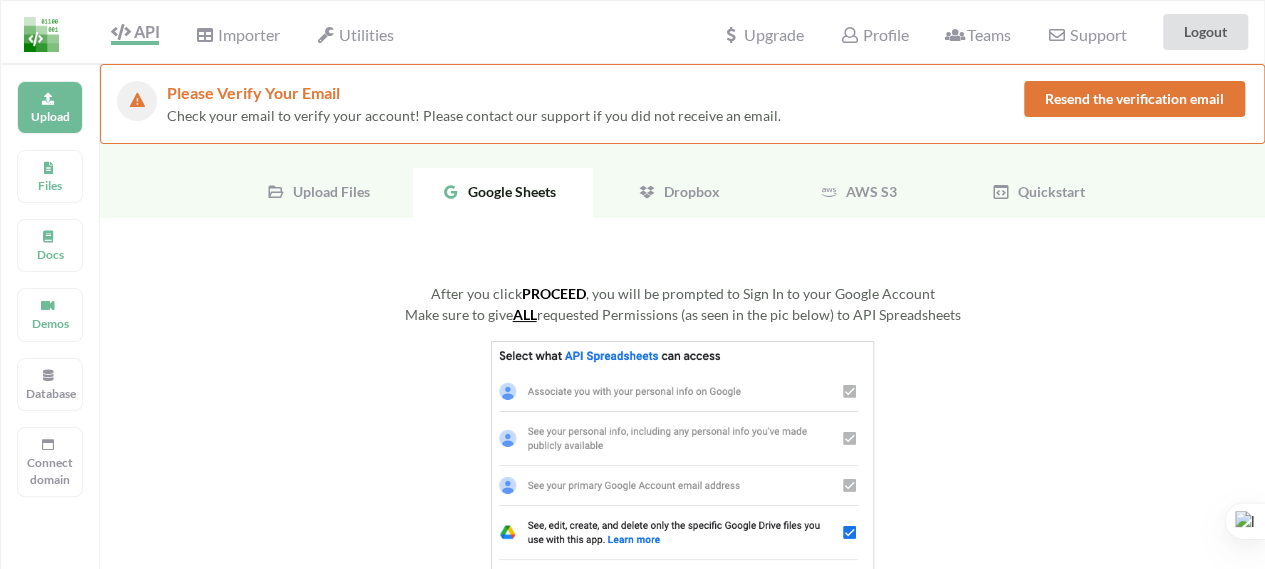 click on "Resend the verification email" at bounding box center (1134, 99) 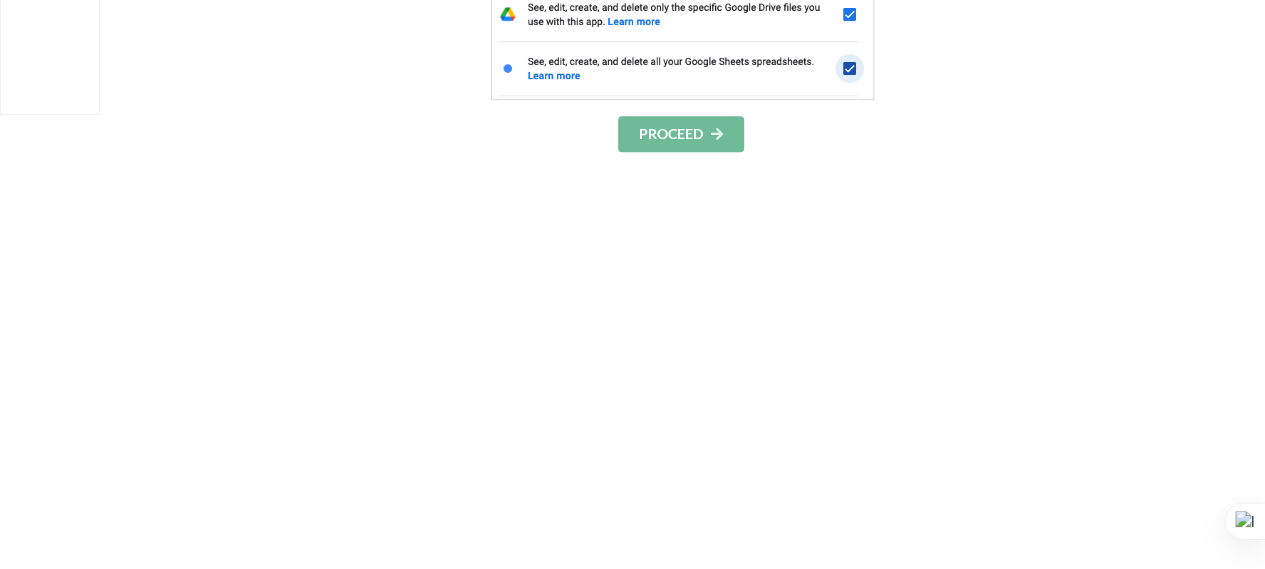 scroll, scrollTop: 0, scrollLeft: 0, axis: both 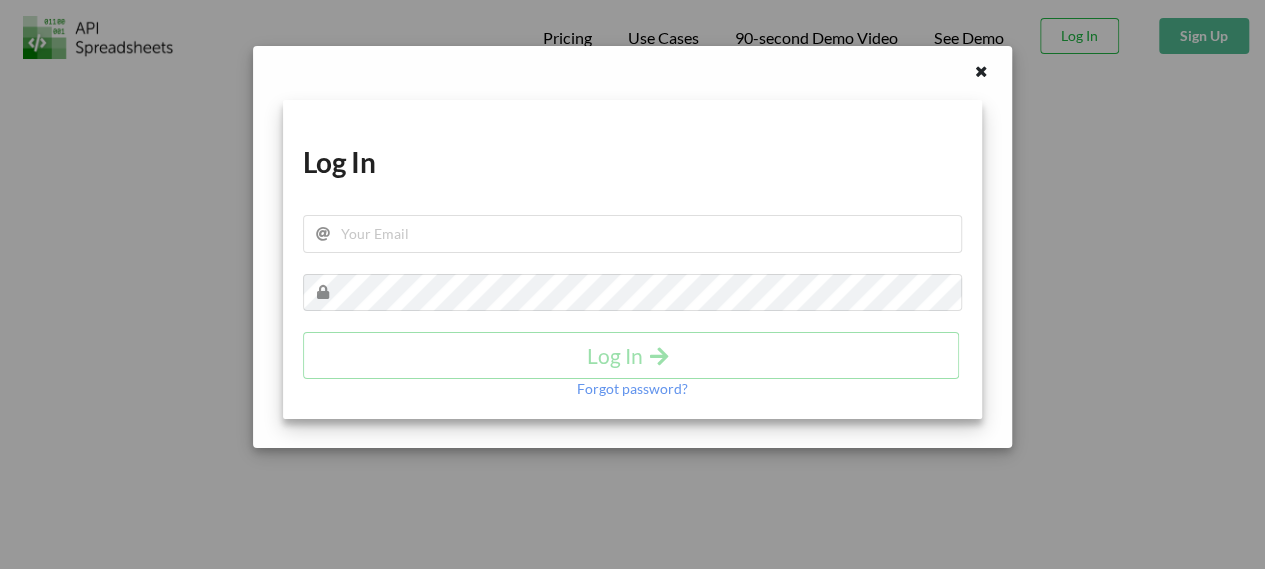 type on "e.rodionovaa@gmail.com" 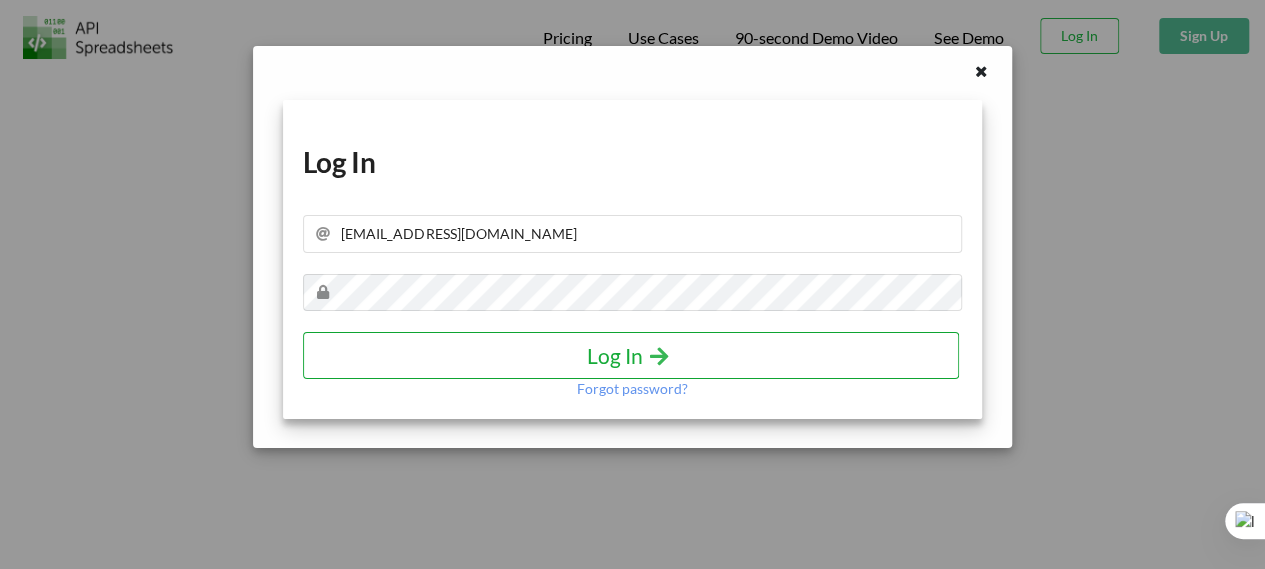 click on "Log In" at bounding box center [631, 355] 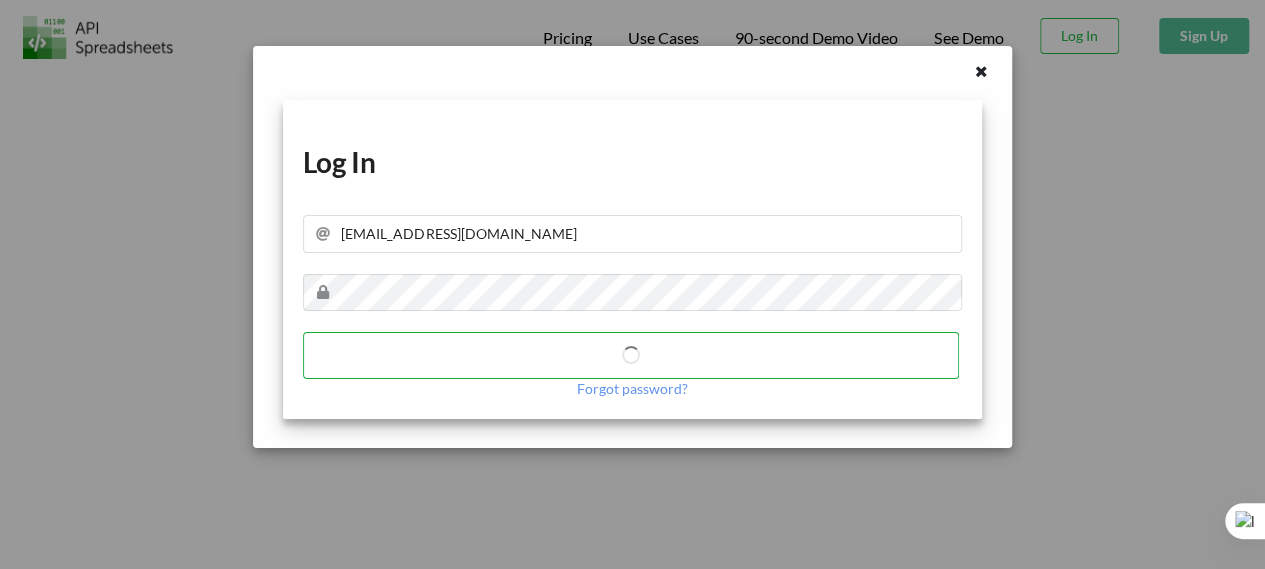 type 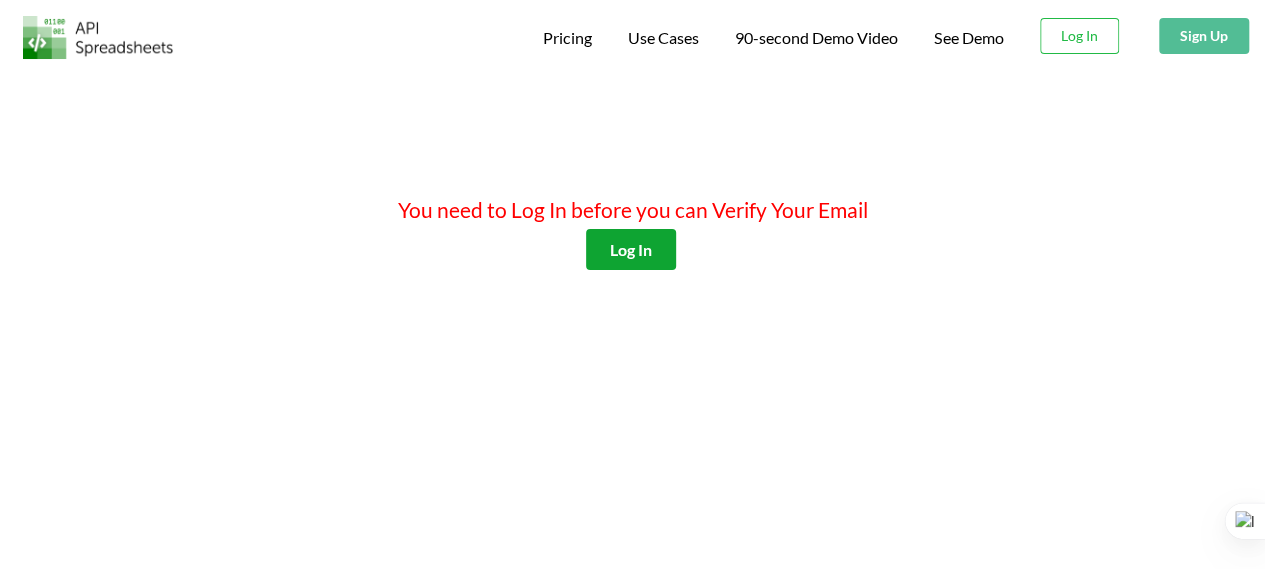 click on "Log In" at bounding box center (631, 249) 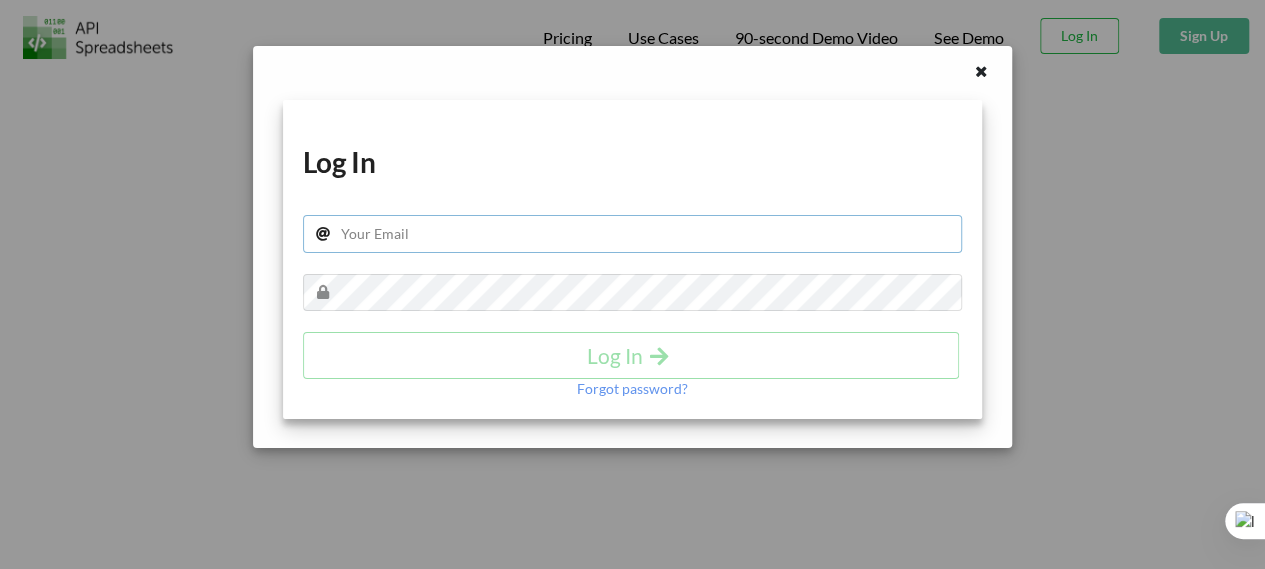 click at bounding box center [632, 234] 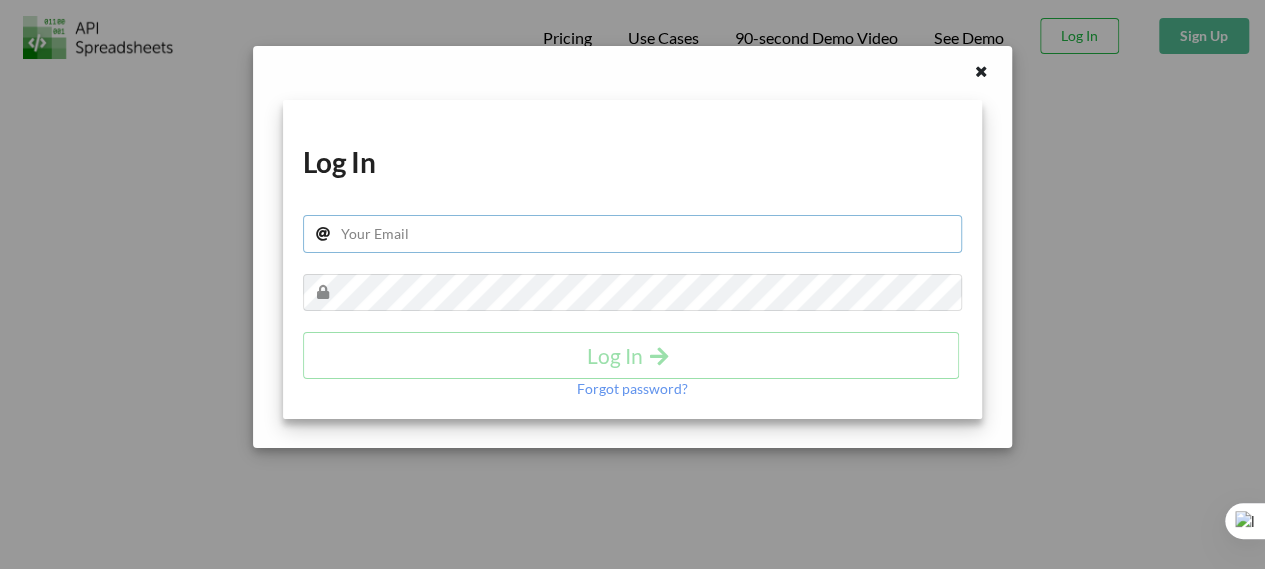 type on "e.rodionovaa@gmail.com" 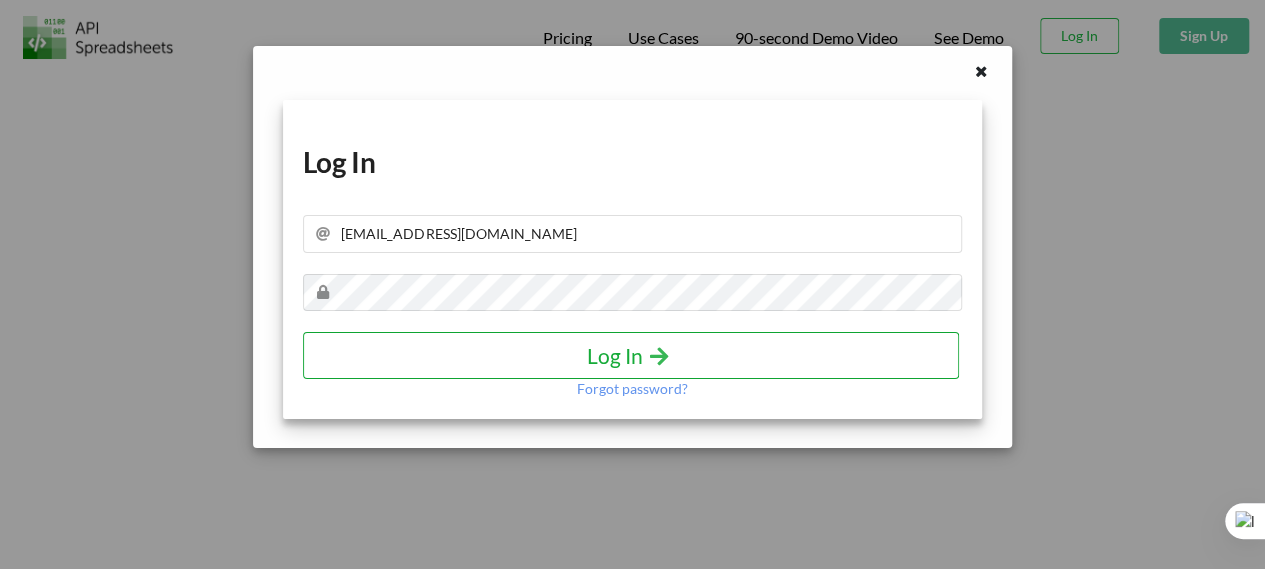 click on "Log In" at bounding box center (631, 355) 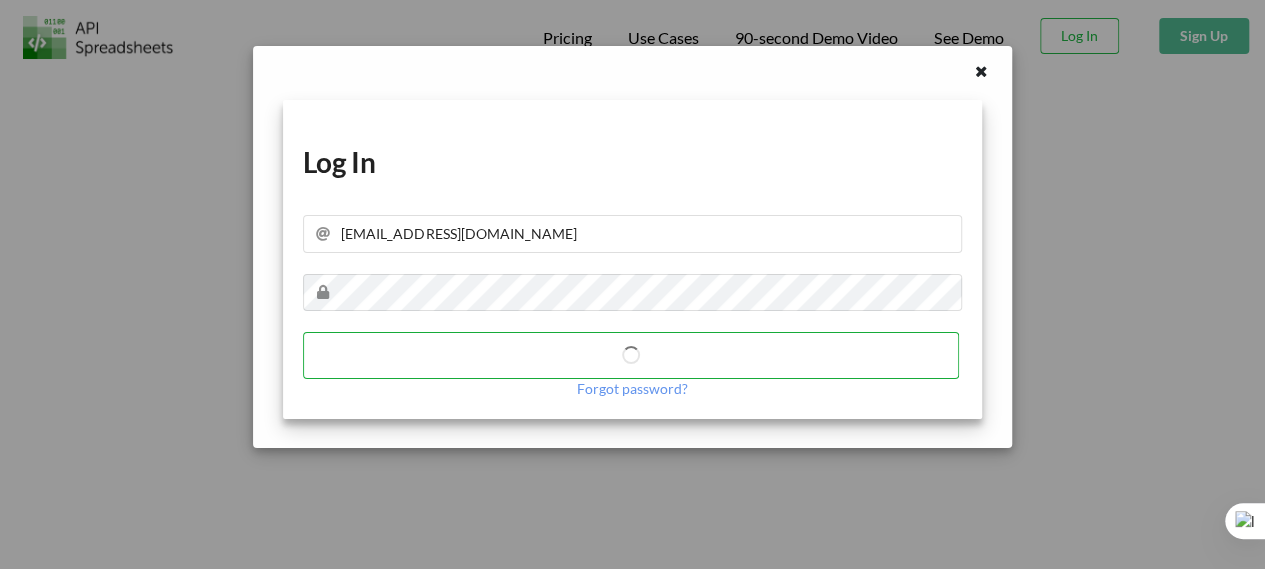 type 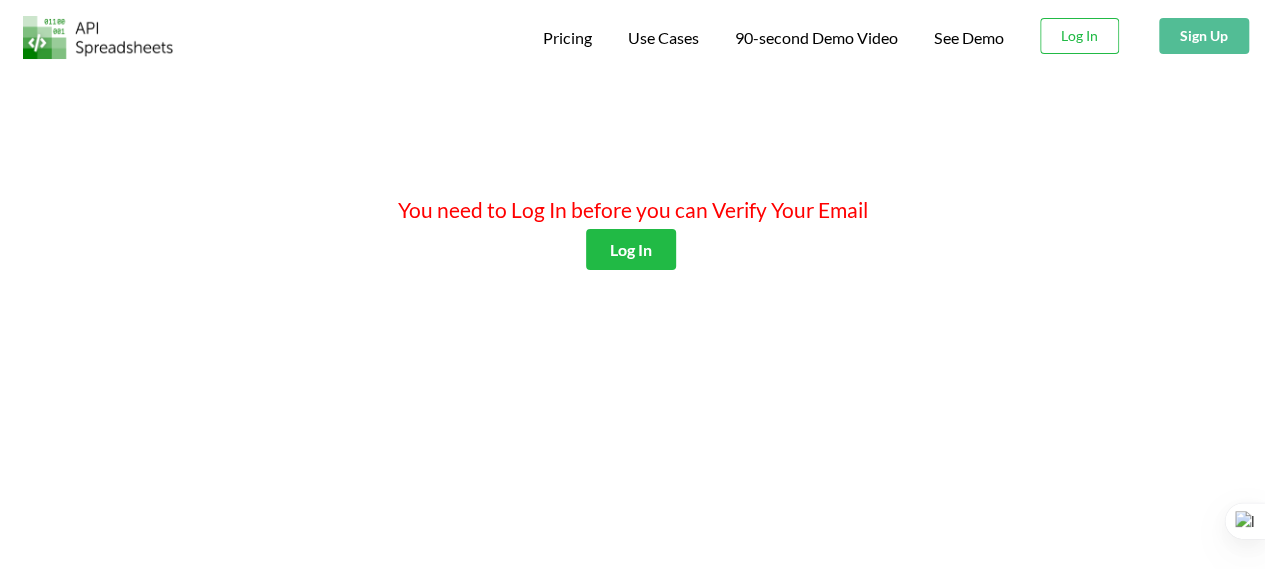 click at bounding box center (98, 37) 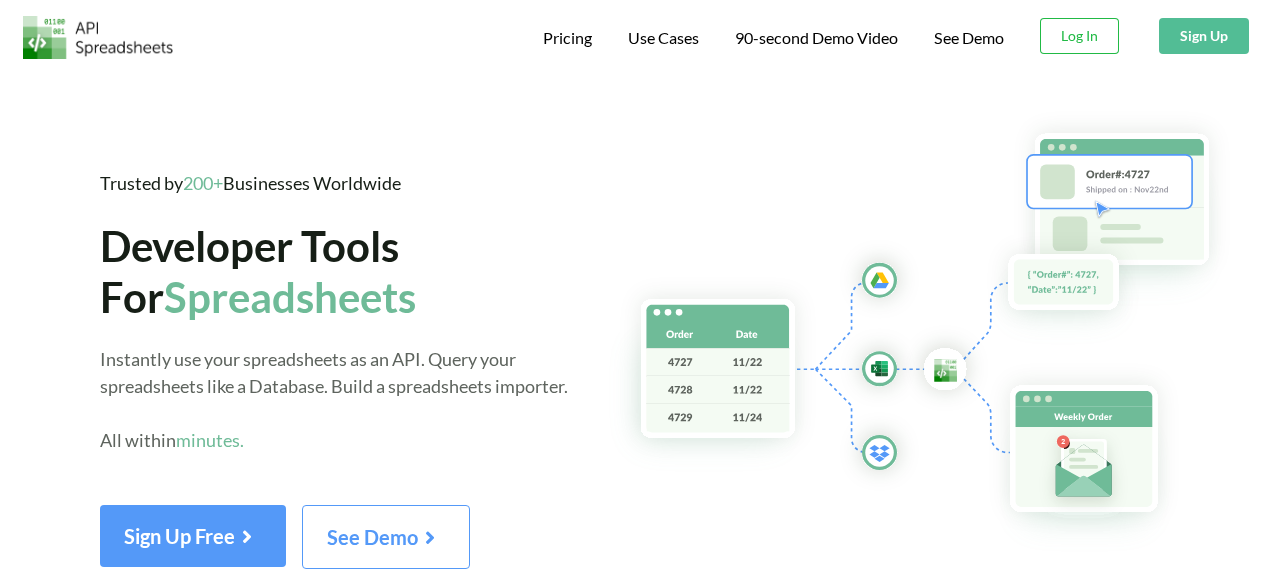 scroll, scrollTop: 0, scrollLeft: 0, axis: both 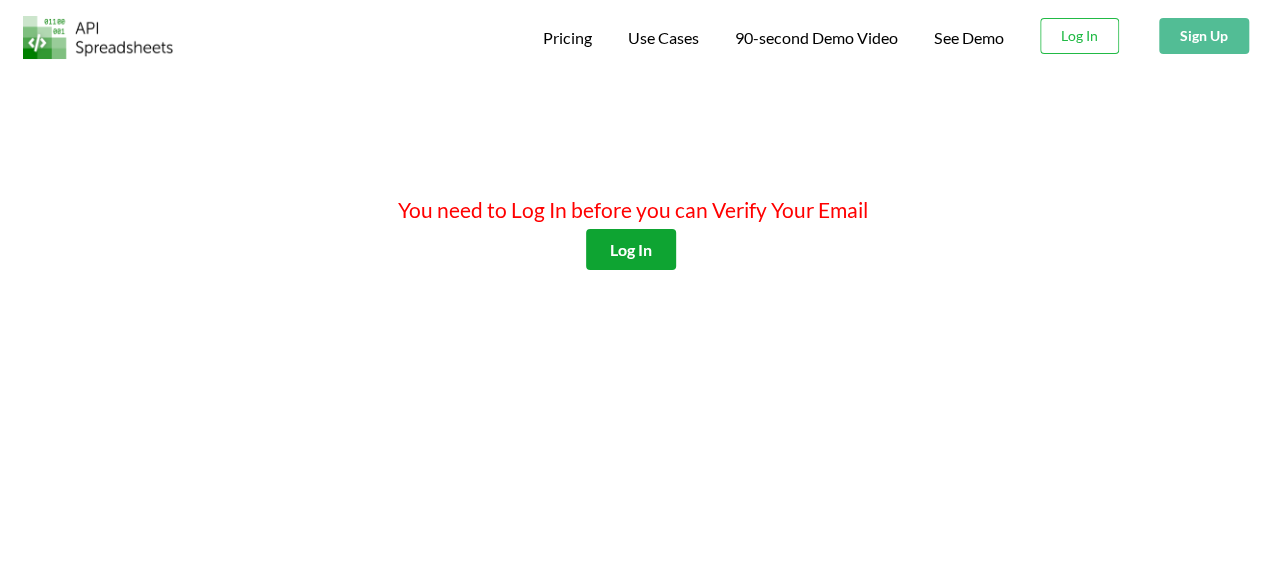 click on "Log In" at bounding box center [631, 249] 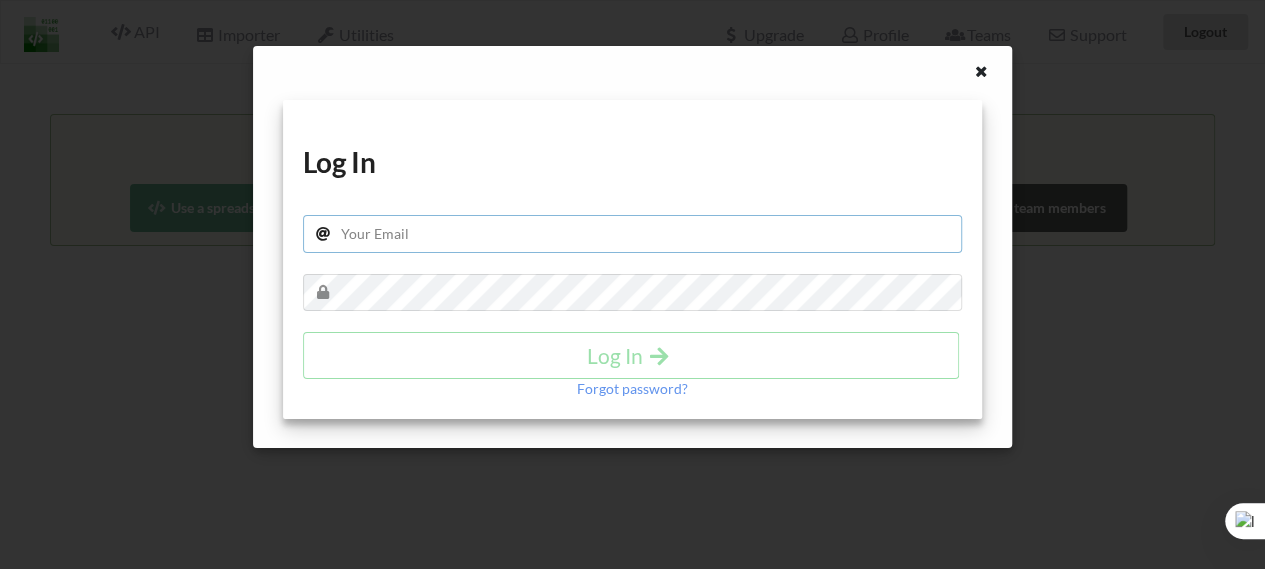 click at bounding box center (632, 234) 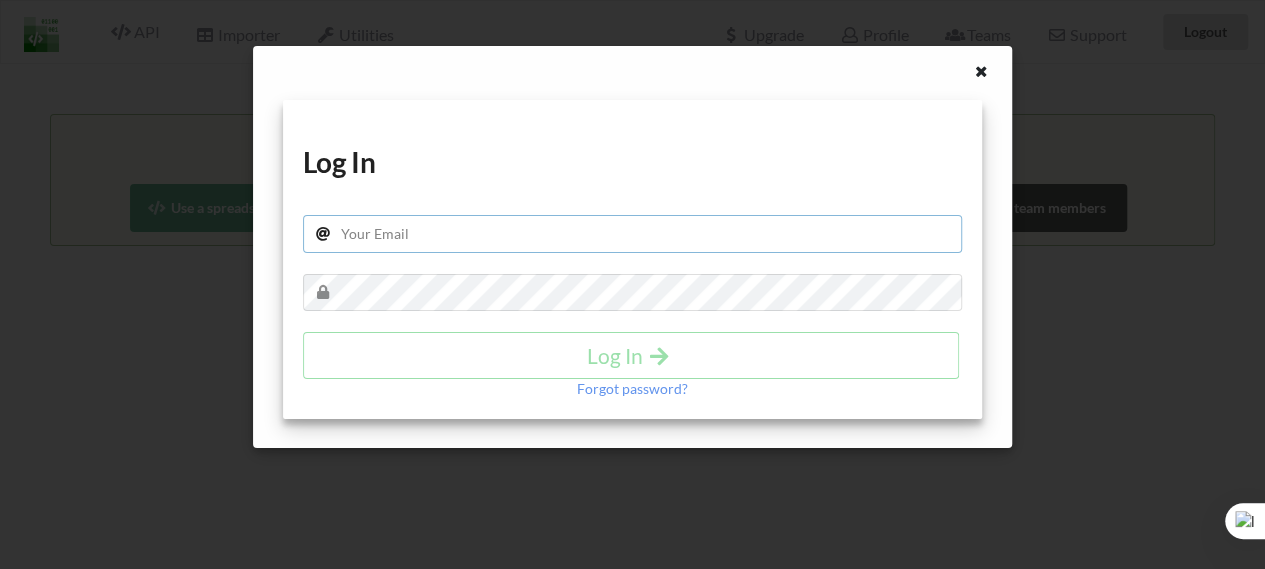 type on "e.rodionovaa@gmail.com" 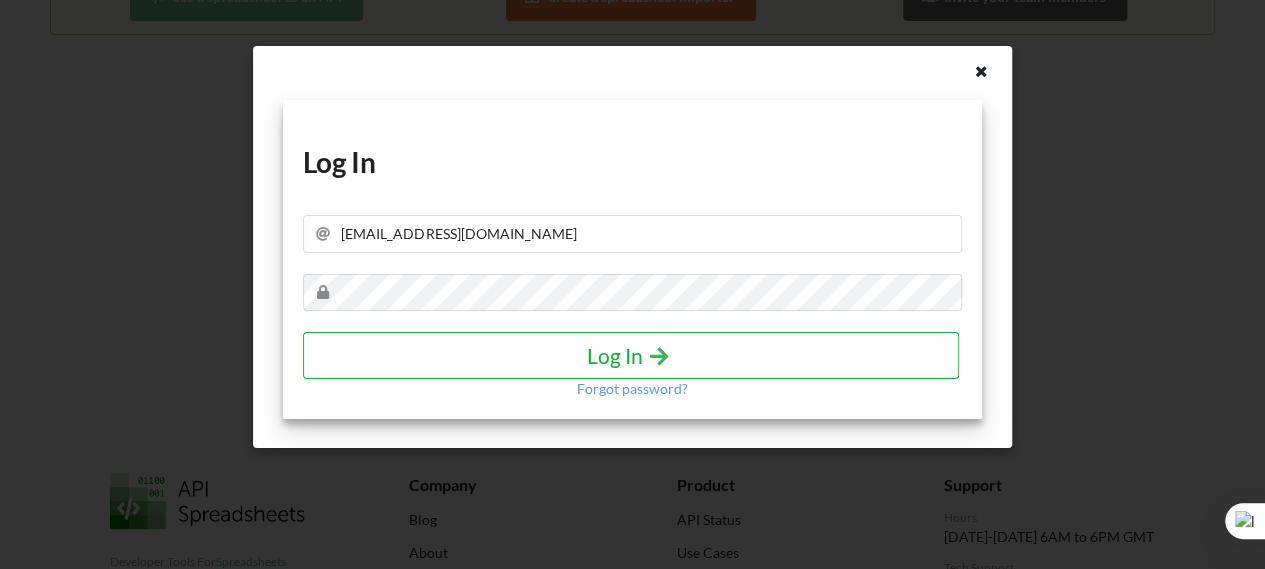 scroll, scrollTop: 212, scrollLeft: 0, axis: vertical 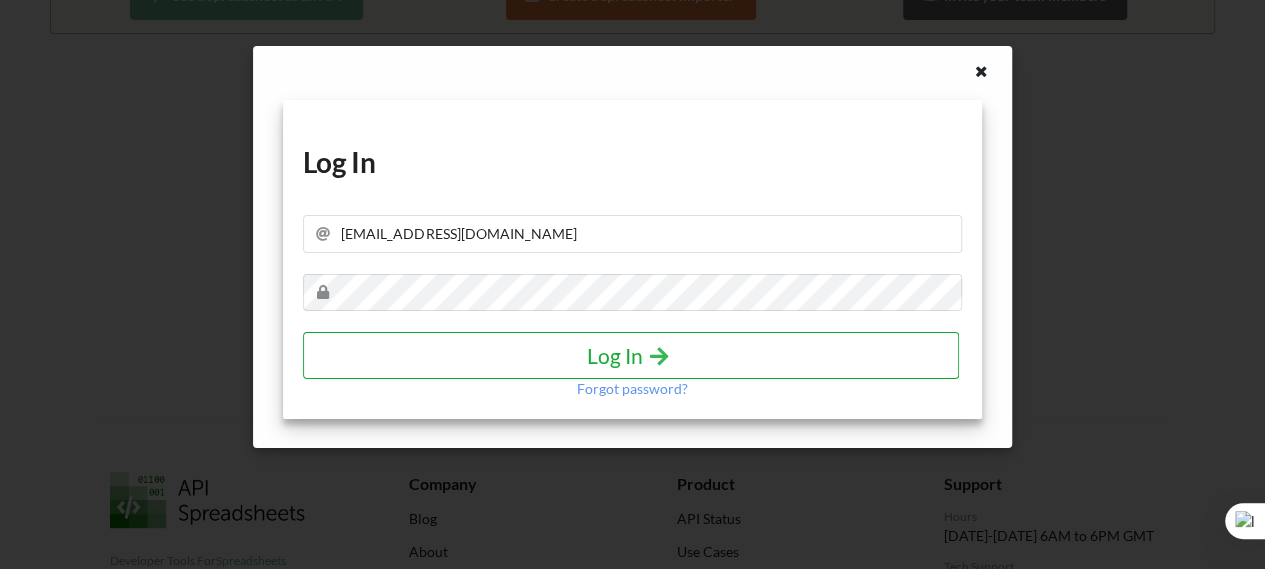 click on "Log In" at bounding box center [631, 355] 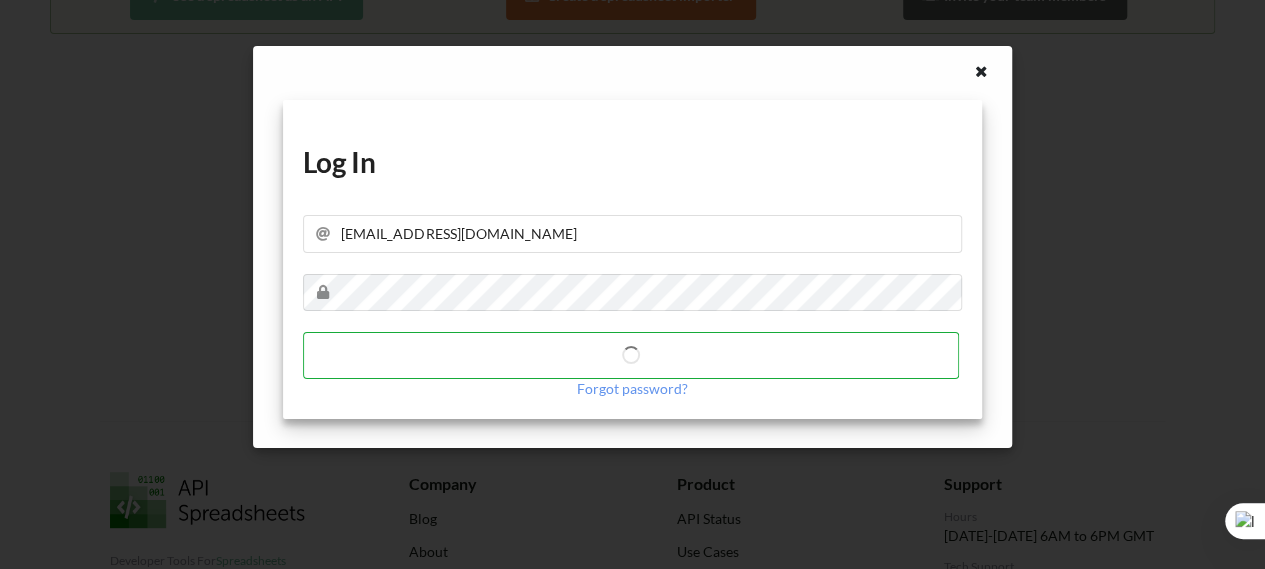 type 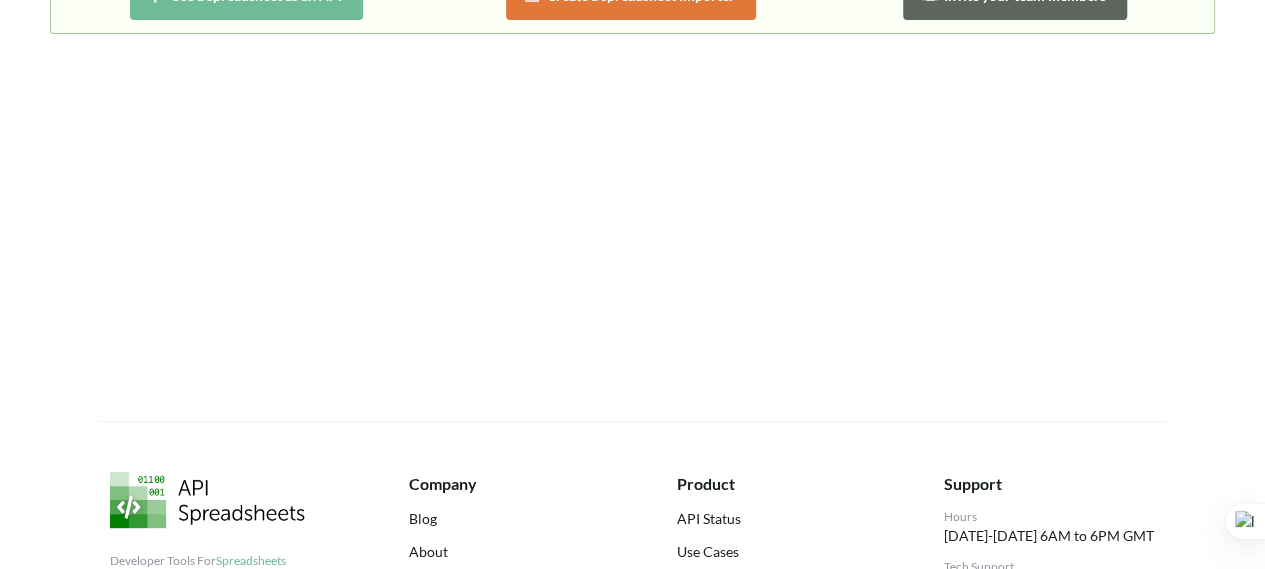 scroll, scrollTop: 0, scrollLeft: 0, axis: both 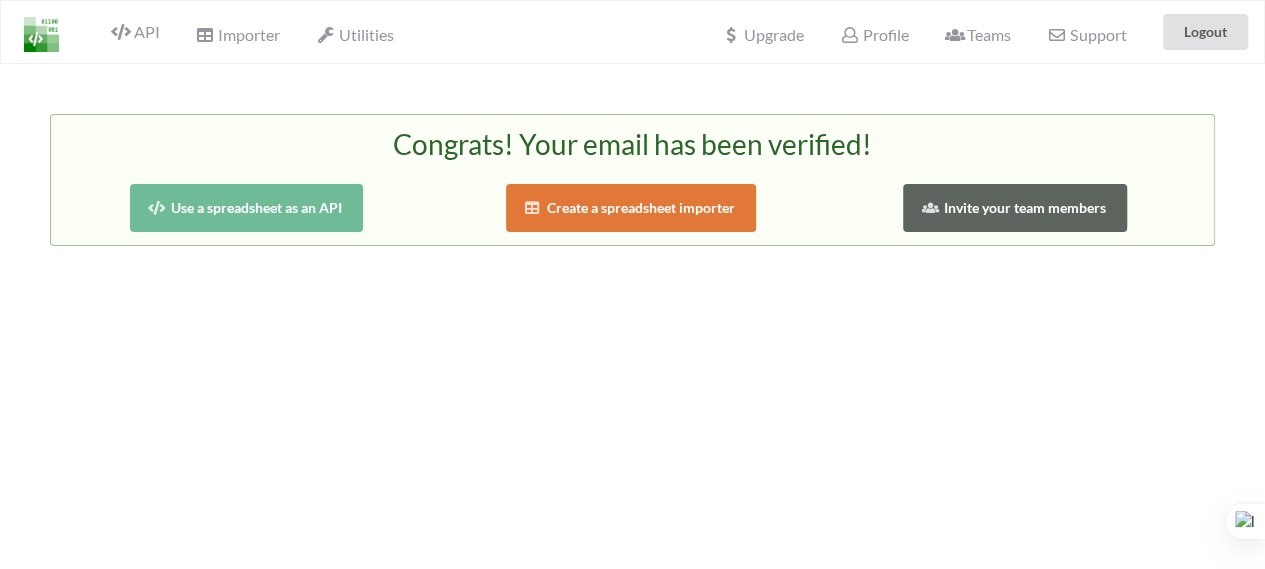 click on "Use a spreadsheet as an API" at bounding box center (246, 208) 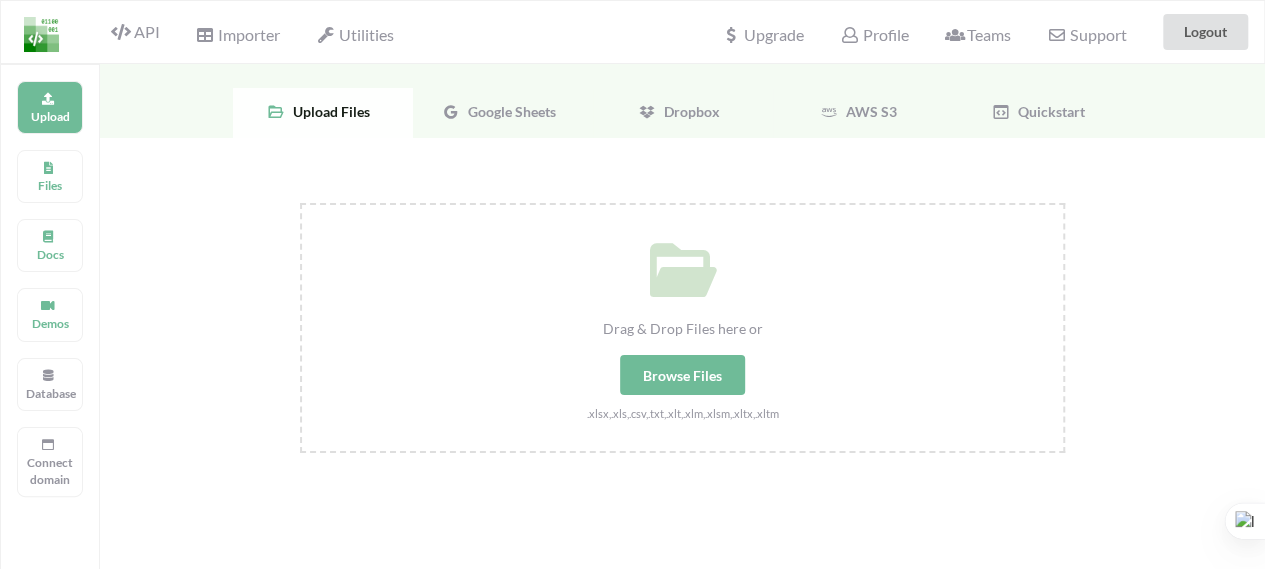 click on "Google Sheets" at bounding box center [508, 111] 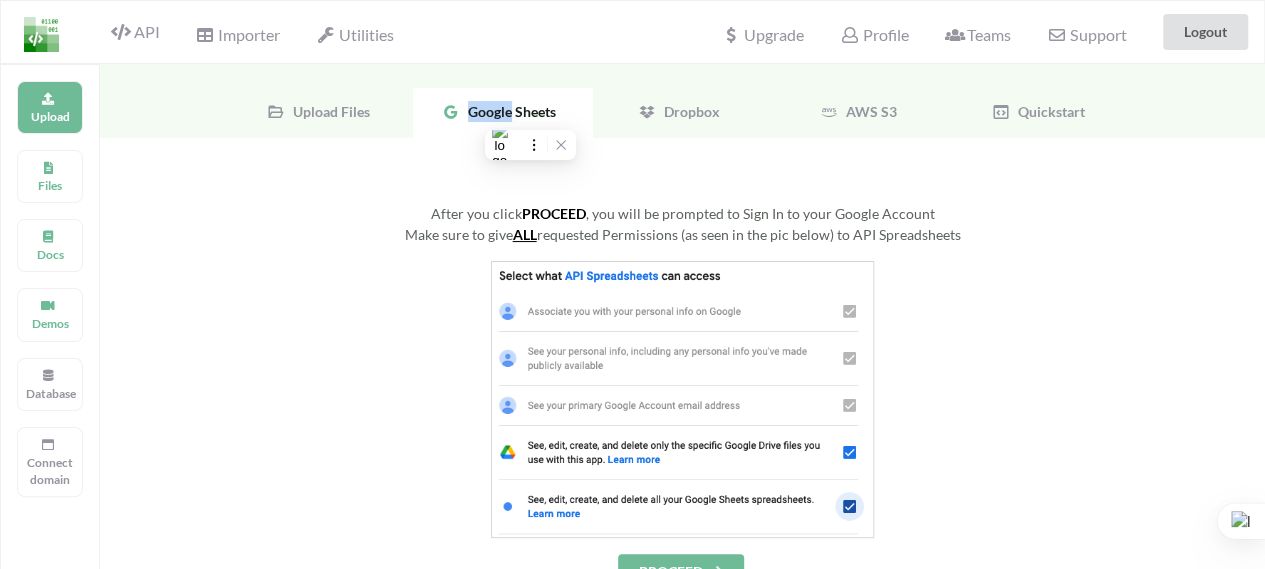 click on "Google Sheets" at bounding box center (508, 111) 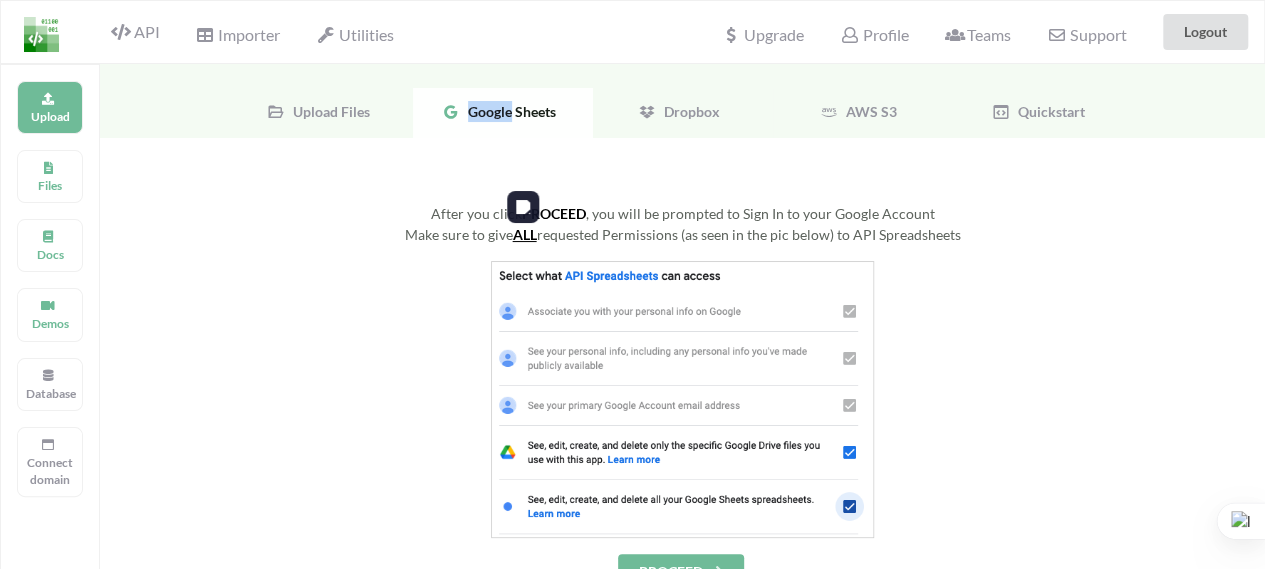 scroll, scrollTop: 144, scrollLeft: 0, axis: vertical 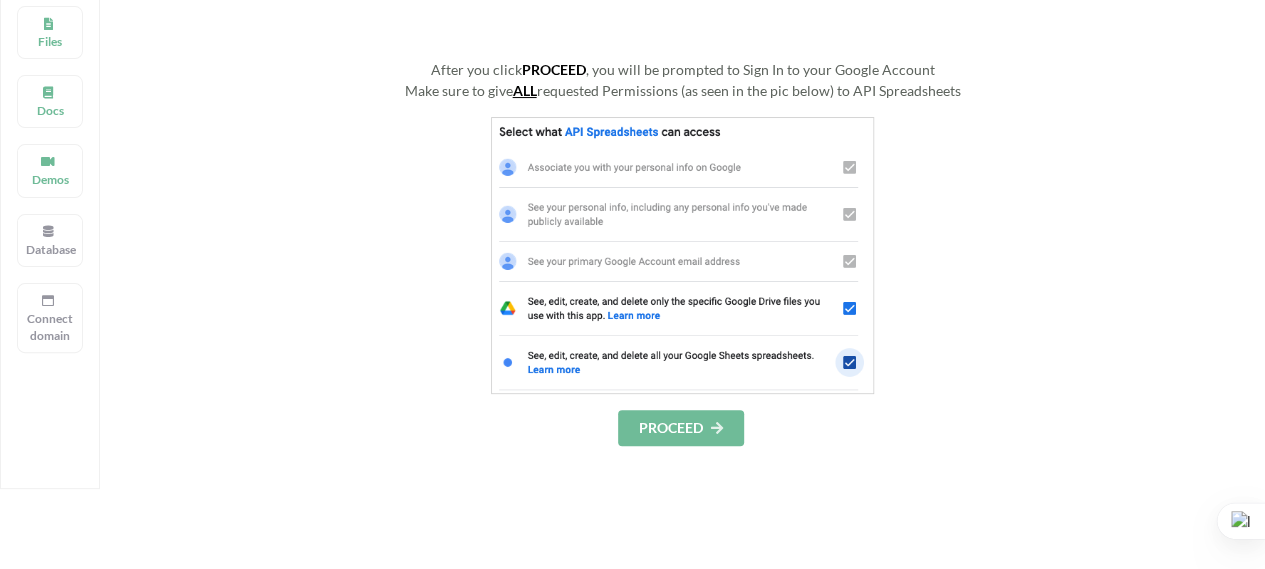 click on "PROCEED" at bounding box center [681, 428] 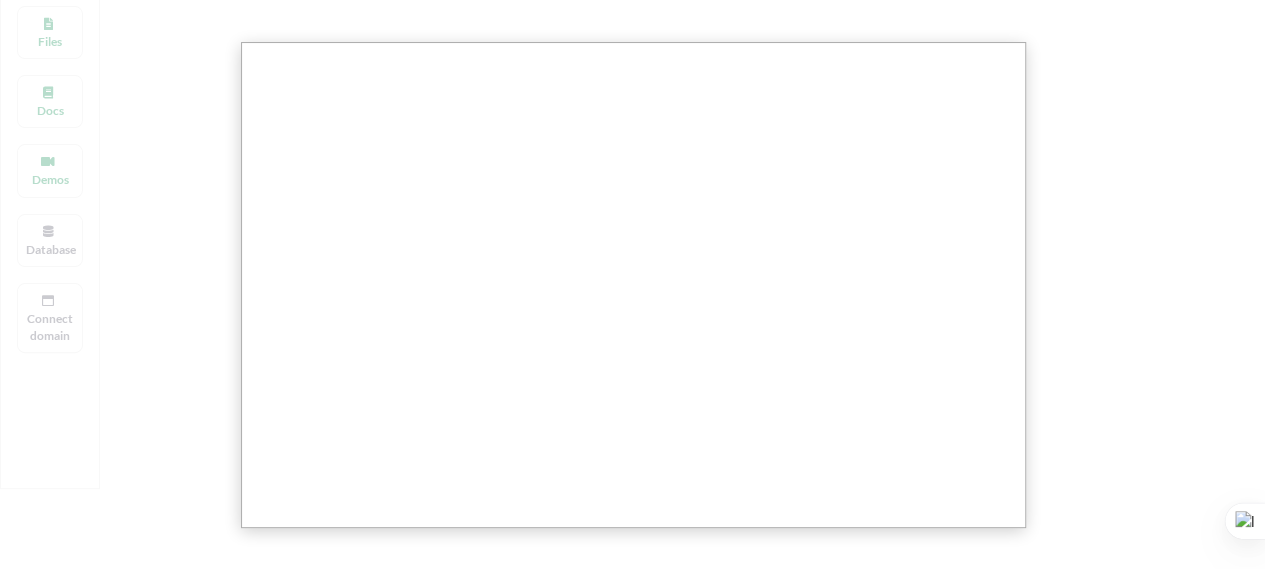 scroll, scrollTop: 184, scrollLeft: 0, axis: vertical 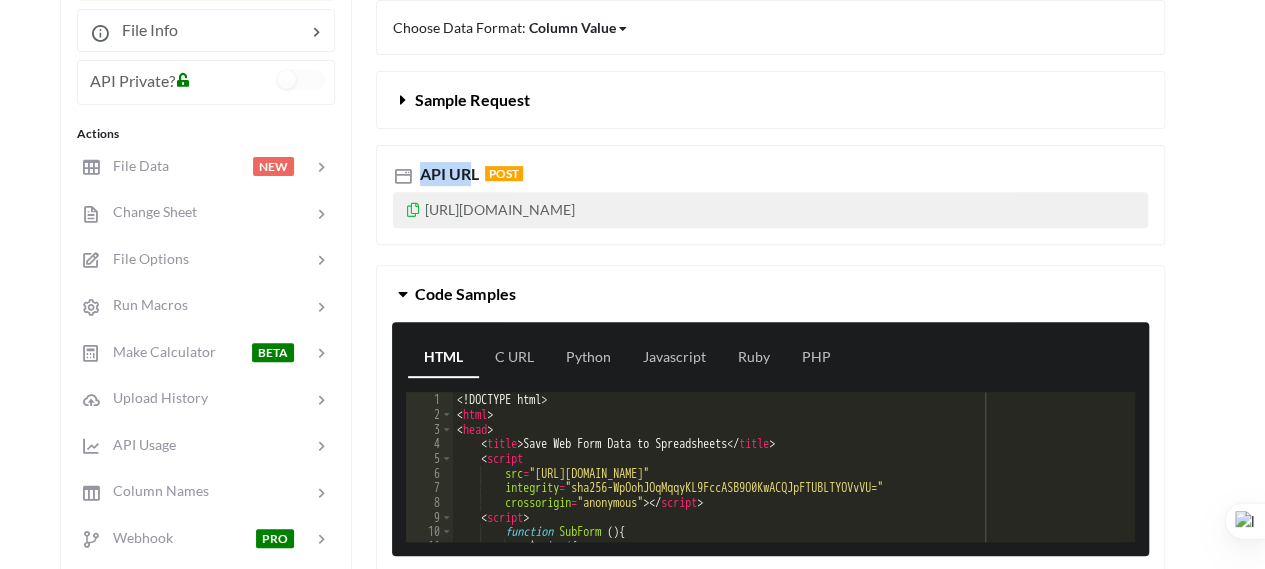 drag, startPoint x: 424, startPoint y: 171, endPoint x: 474, endPoint y: 171, distance: 50 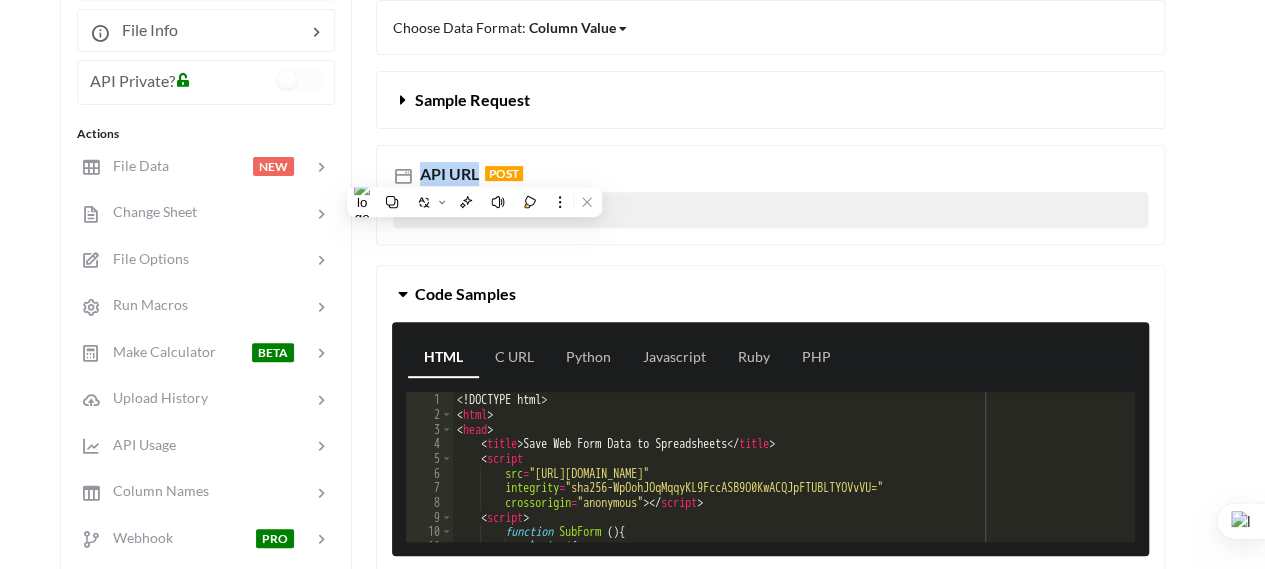 drag, startPoint x: 478, startPoint y: 173, endPoint x: 416, endPoint y: 170, distance: 62.072536 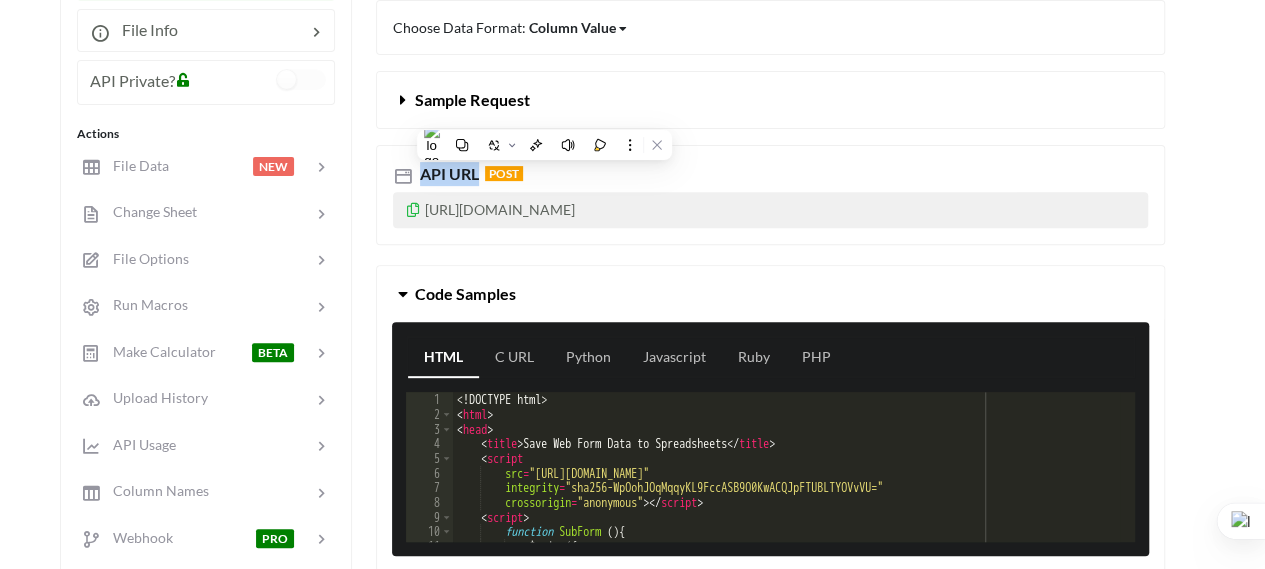 copy on "API URL" 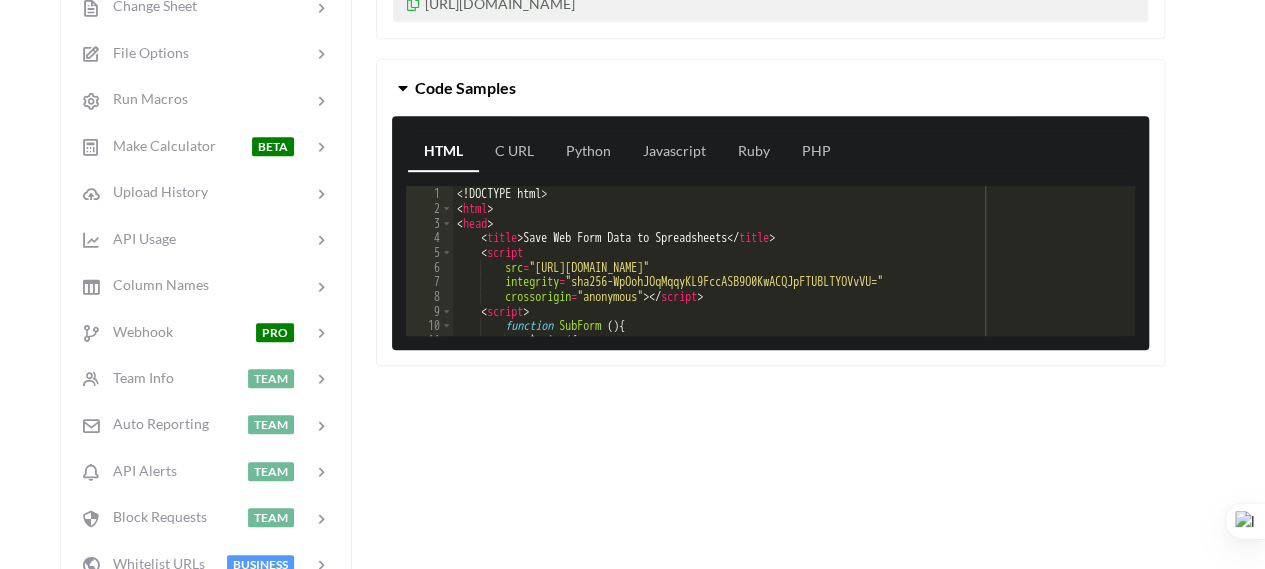 scroll, scrollTop: 361, scrollLeft: 0, axis: vertical 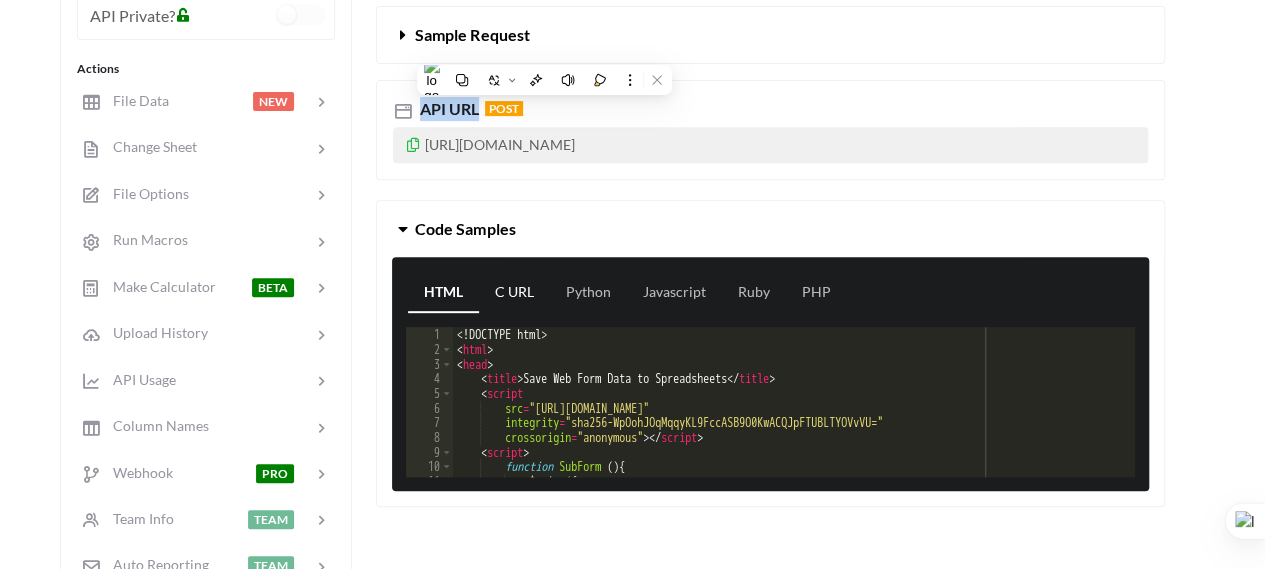 click on "C URL" at bounding box center [514, 293] 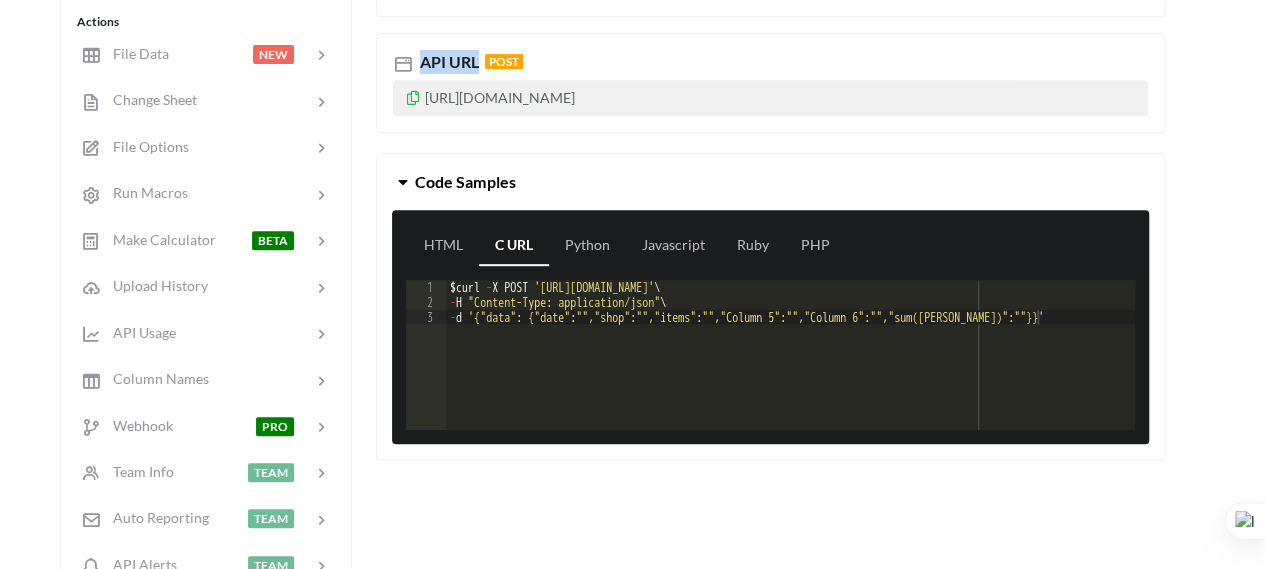 scroll, scrollTop: 409, scrollLeft: 0, axis: vertical 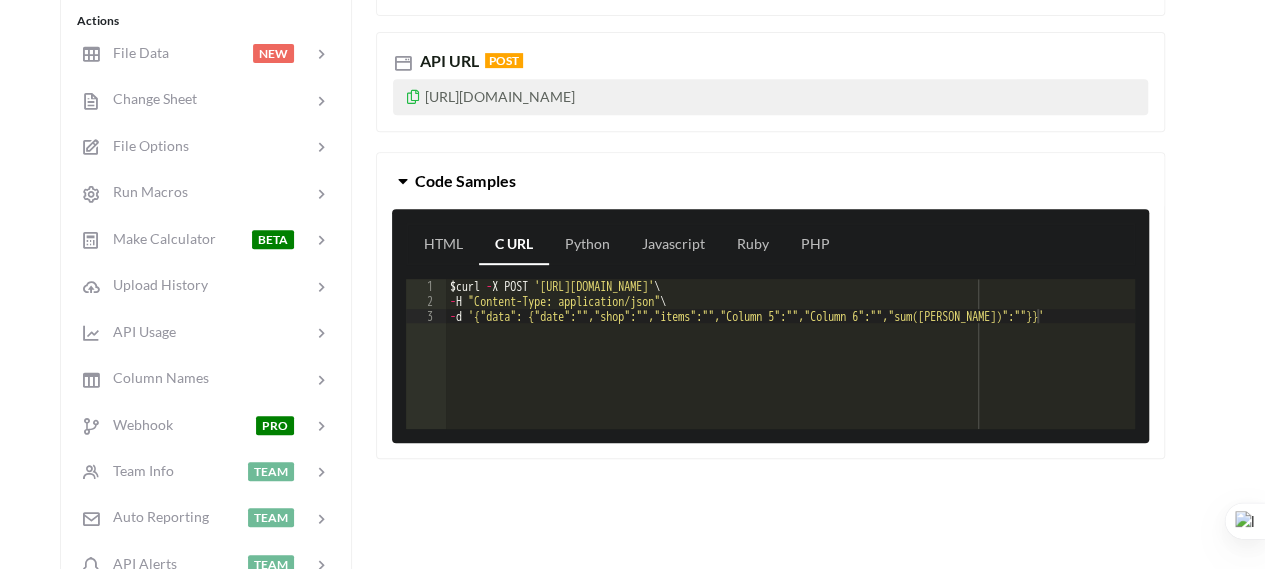 click at bounding box center [413, 94] 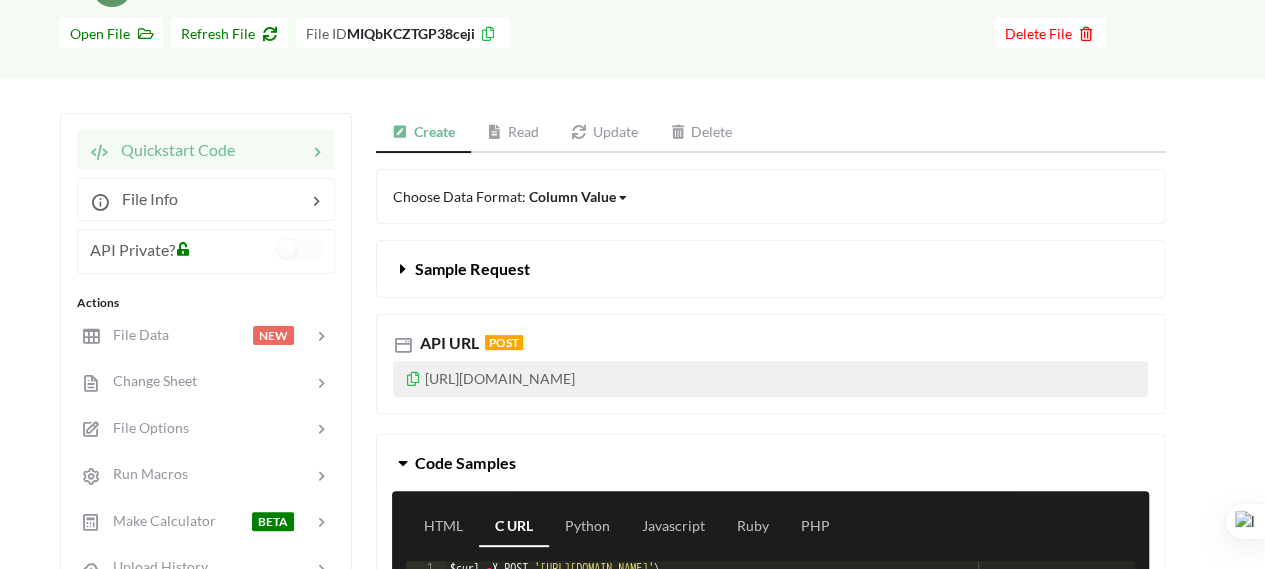 scroll, scrollTop: 109, scrollLeft: 0, axis: vertical 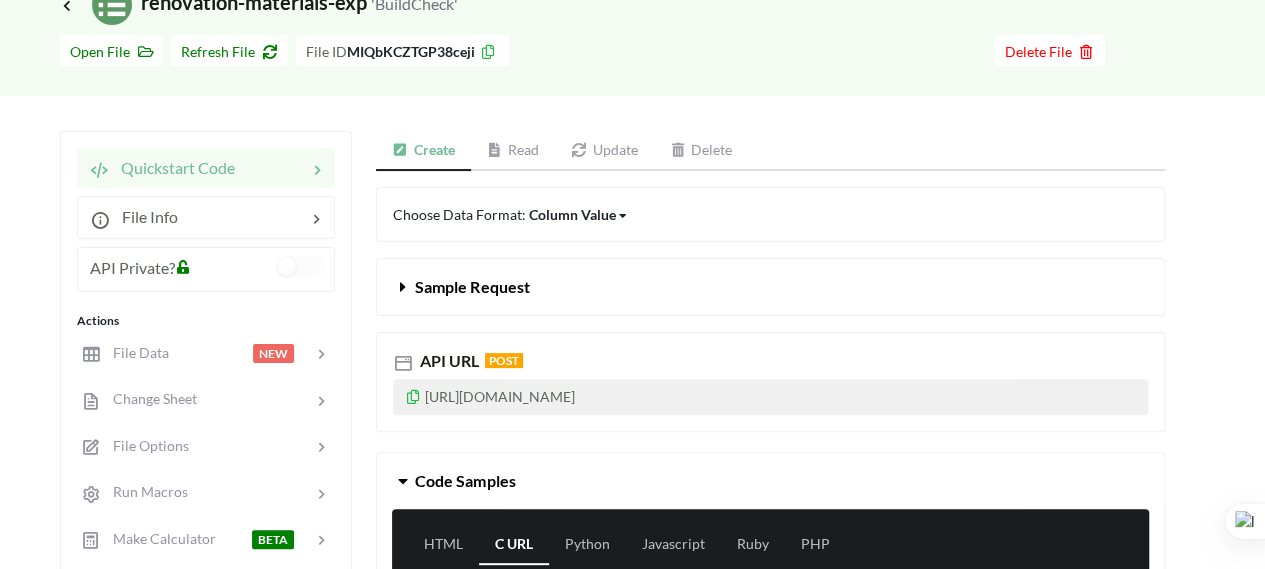click on "Read" at bounding box center (513, 151) 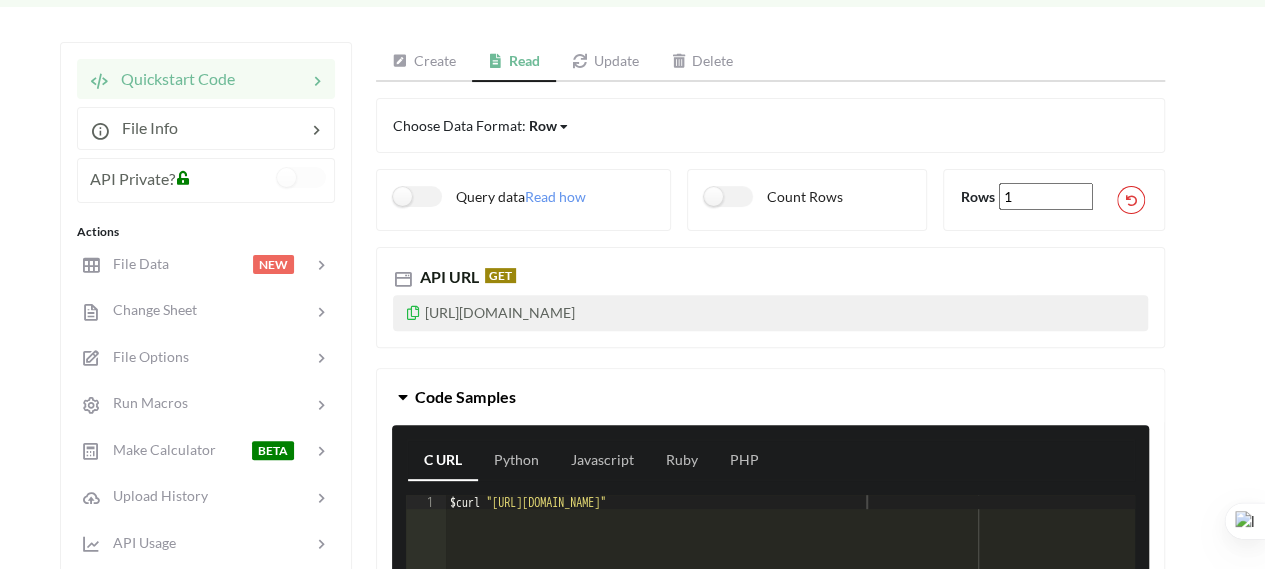 scroll, scrollTop: 0, scrollLeft: 0, axis: both 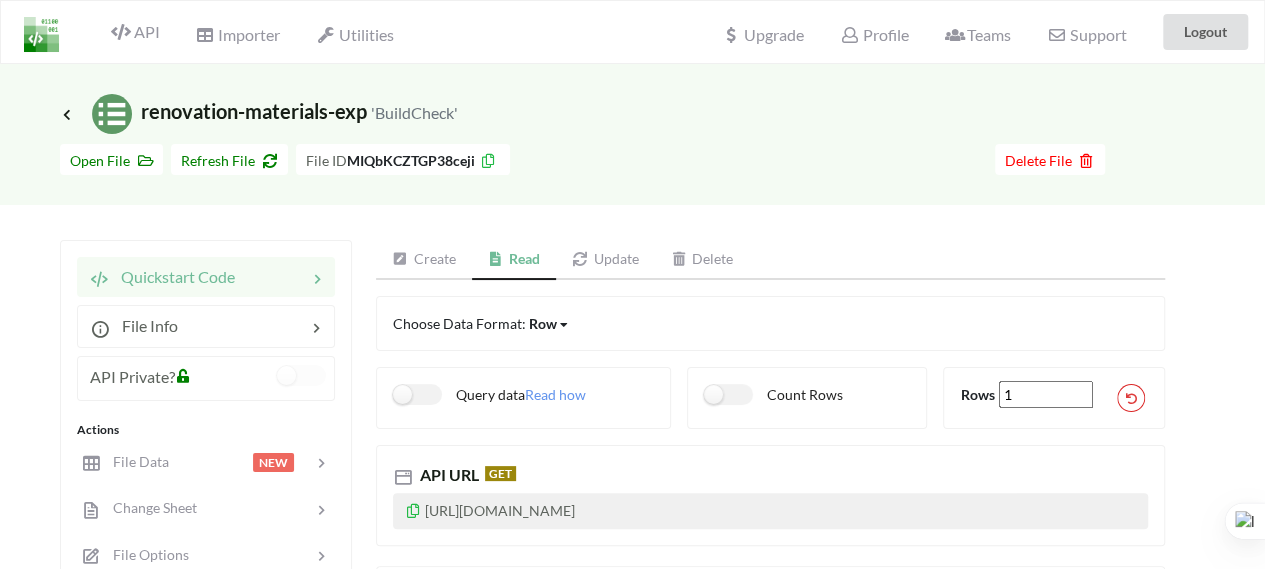 click on "Icon Link     renovation-materials-exp   'BuildCheck'" at bounding box center [259, 111] 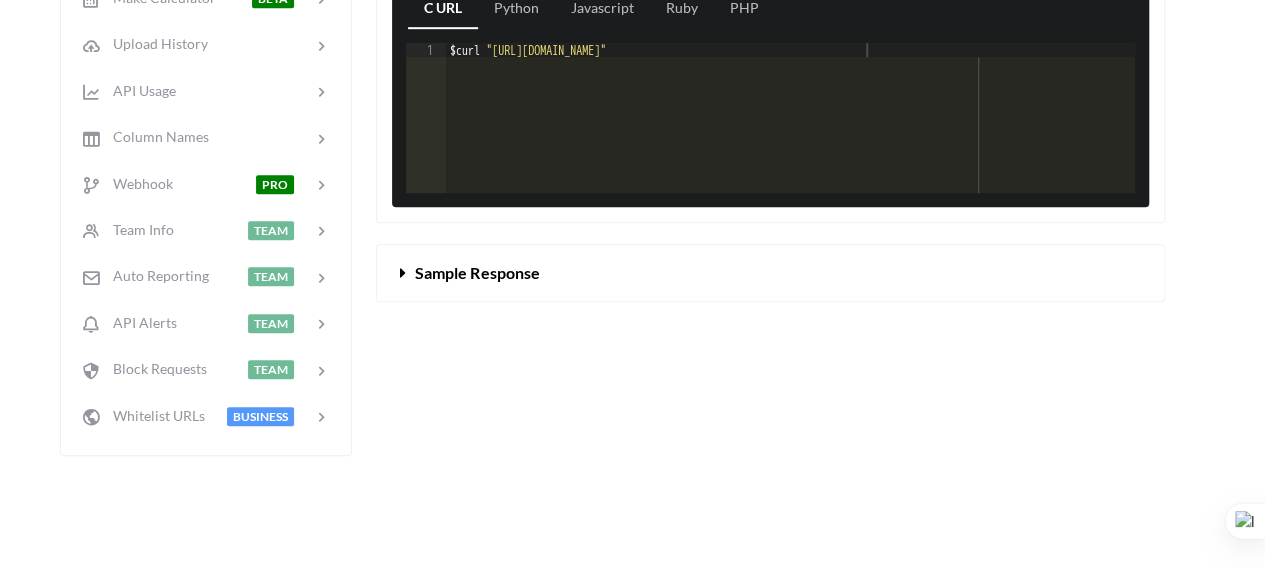 scroll, scrollTop: 648, scrollLeft: 0, axis: vertical 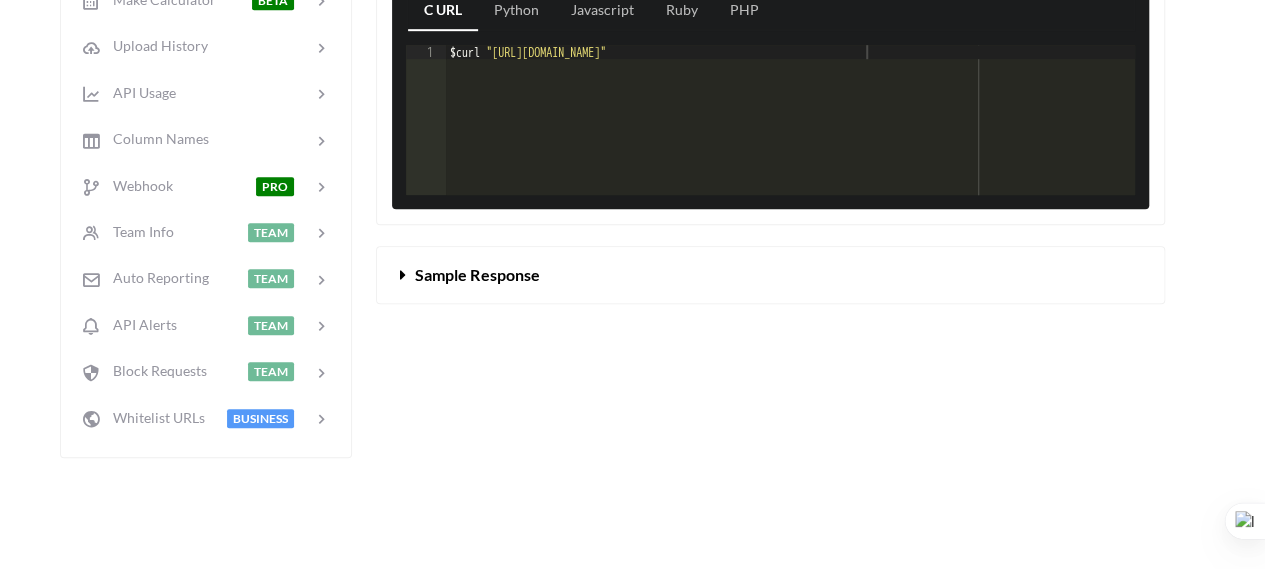 click on "Sample Response" at bounding box center (770, 275) 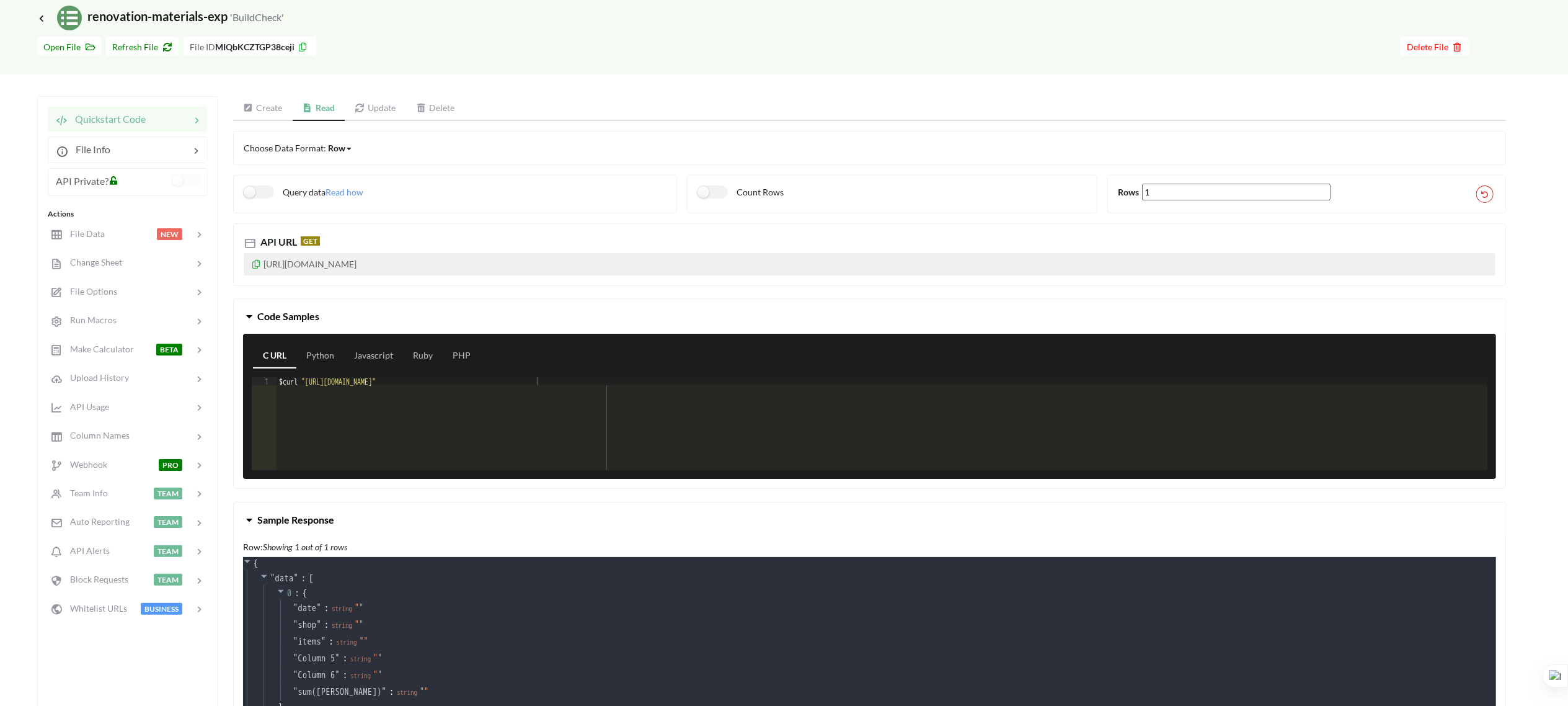 scroll, scrollTop: 51, scrollLeft: 0, axis: vertical 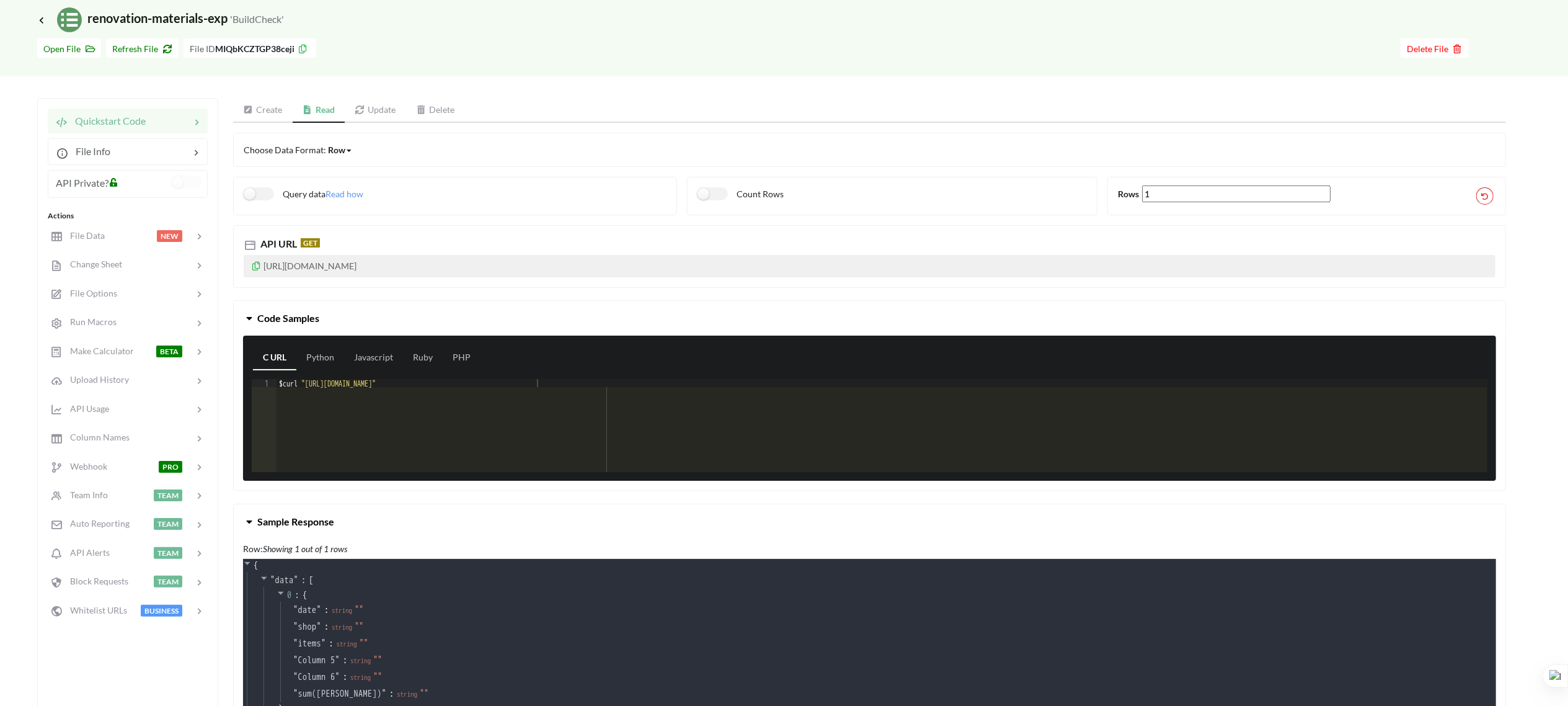 drag, startPoint x: 680, startPoint y: 3, endPoint x: 690, endPoint y: 109, distance: 106.47065 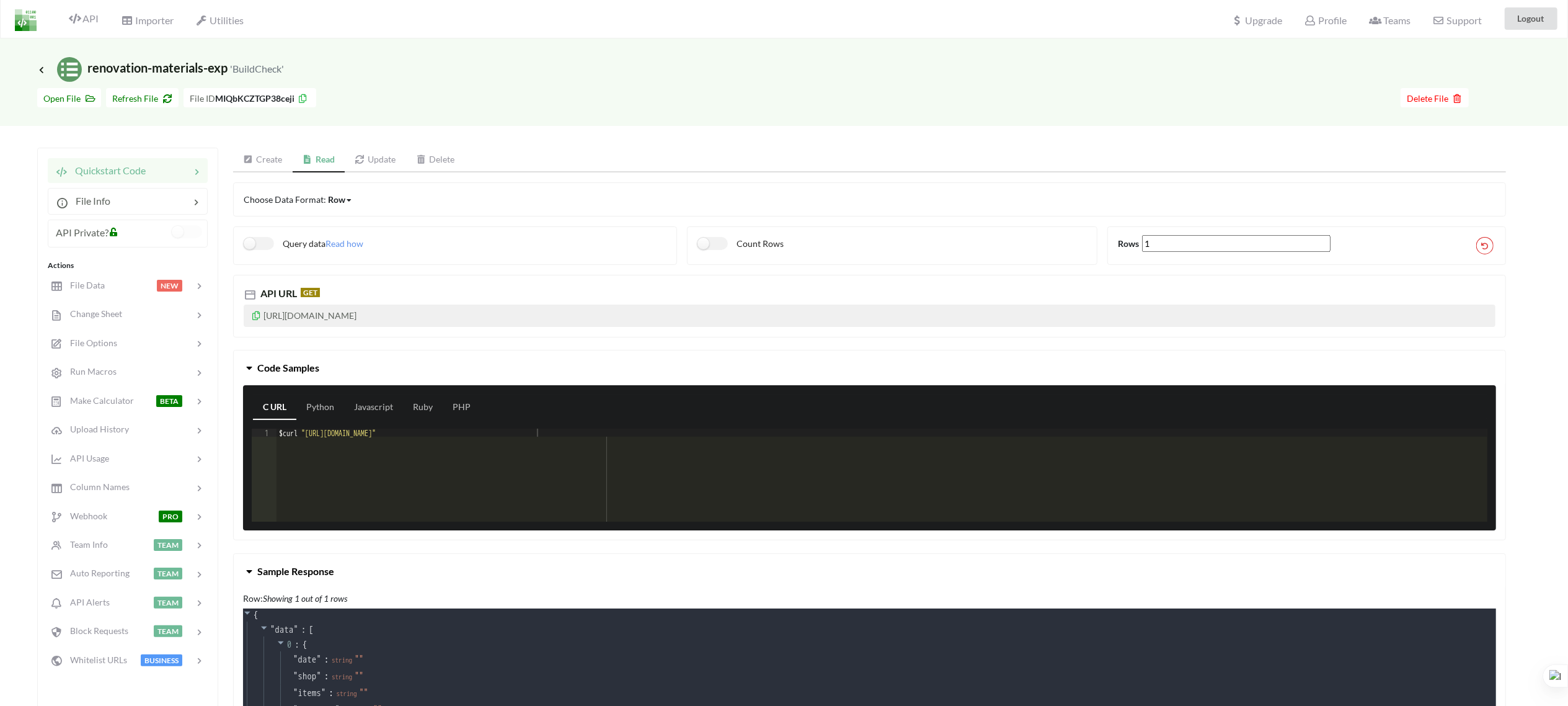 scroll, scrollTop: 0, scrollLeft: 0, axis: both 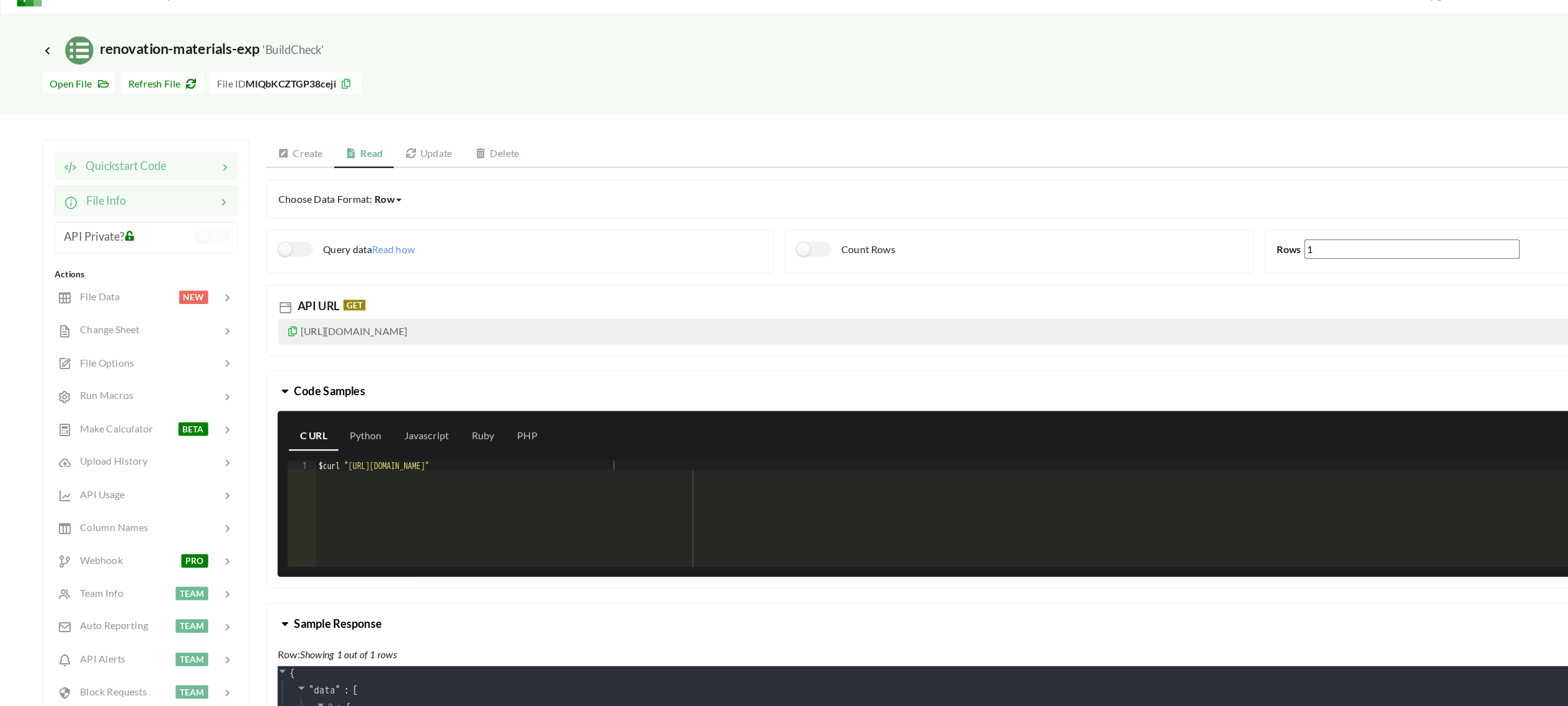 click at bounding box center (150, 202) 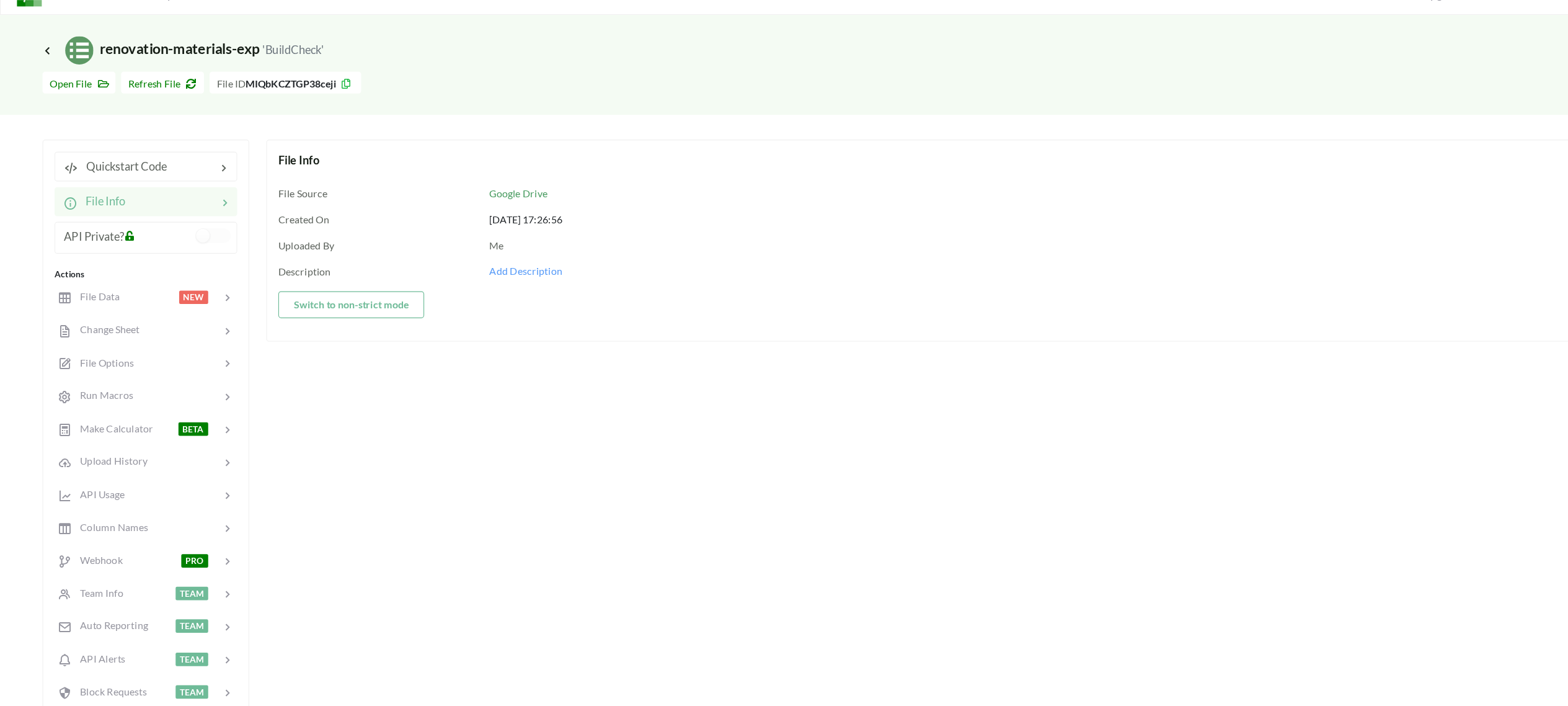 click at bounding box center [113, 231] 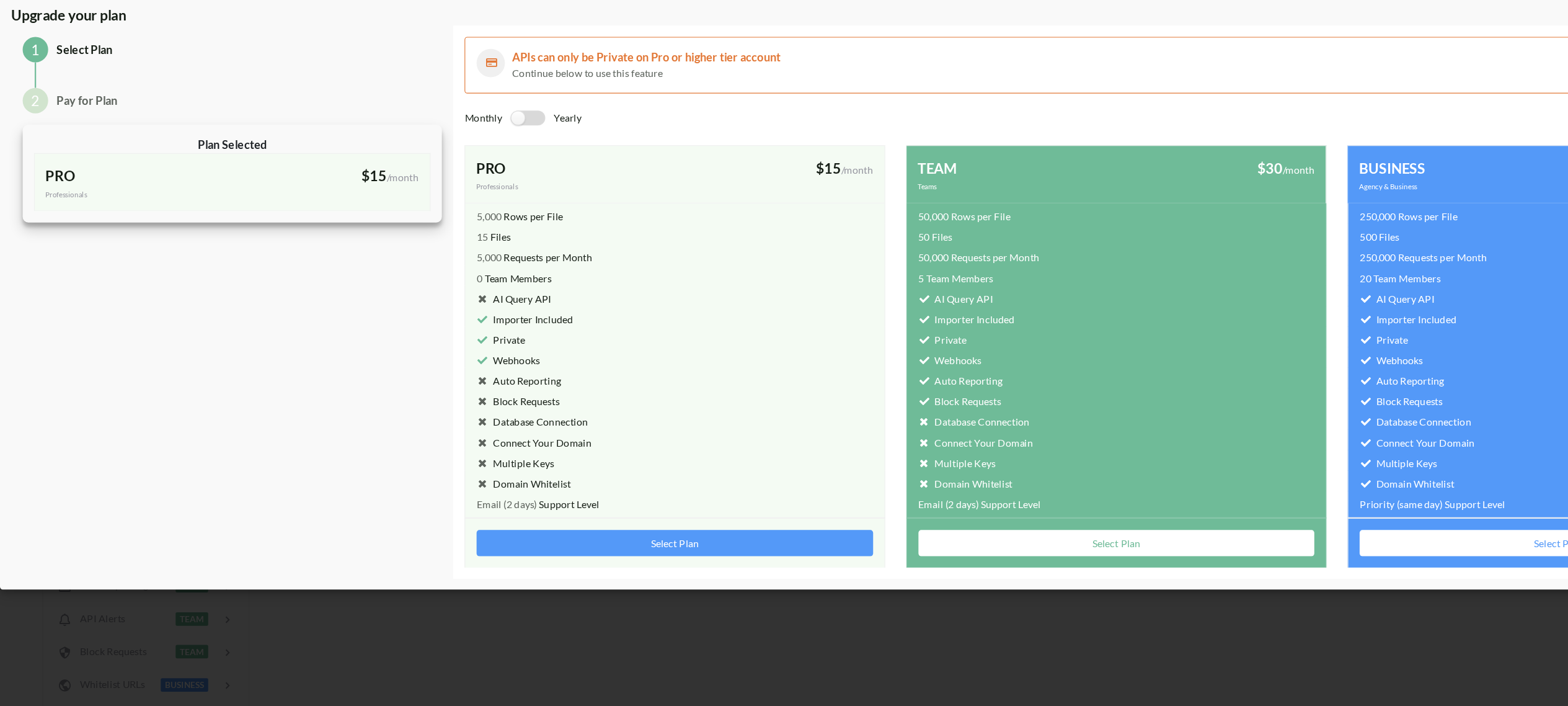 click at bounding box center [462, 165] 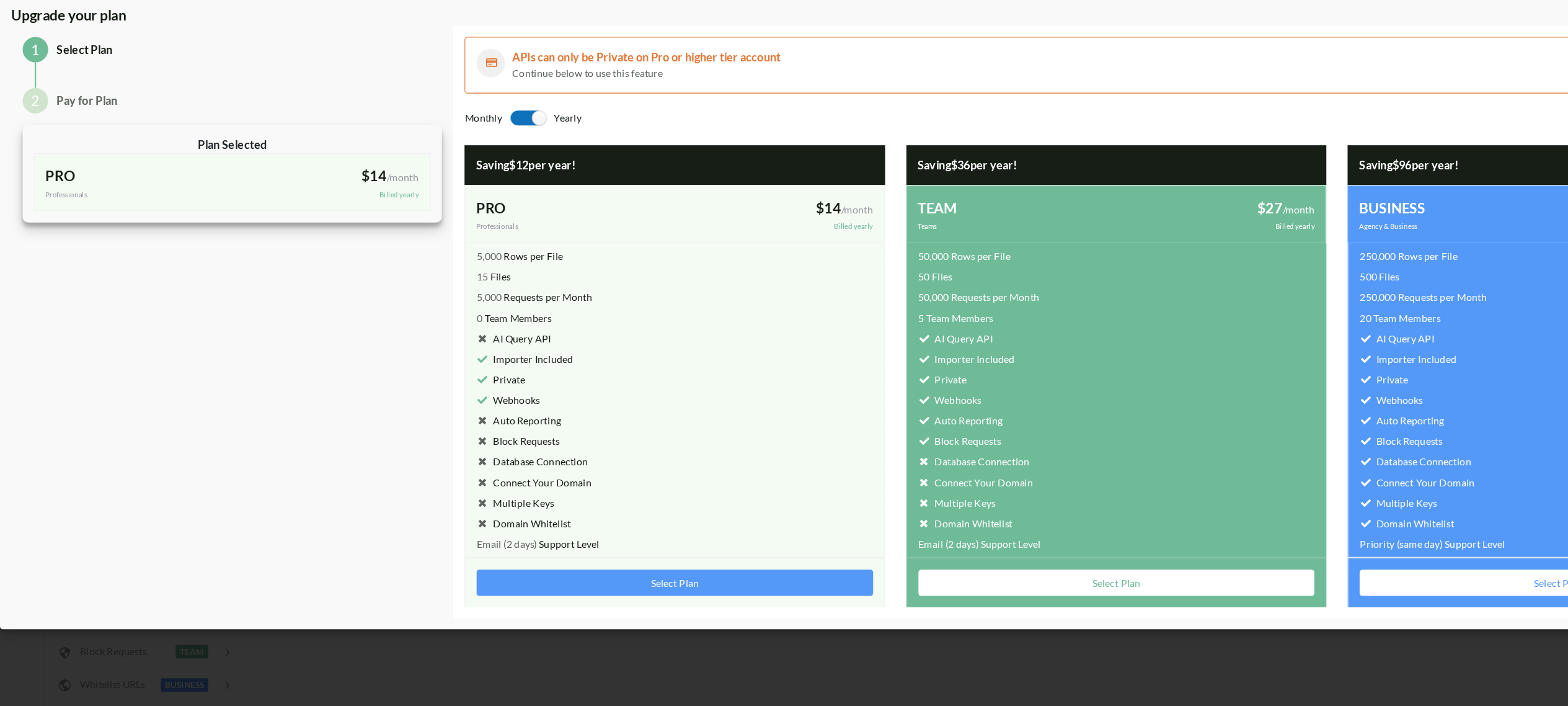 click at bounding box center [462, 165] 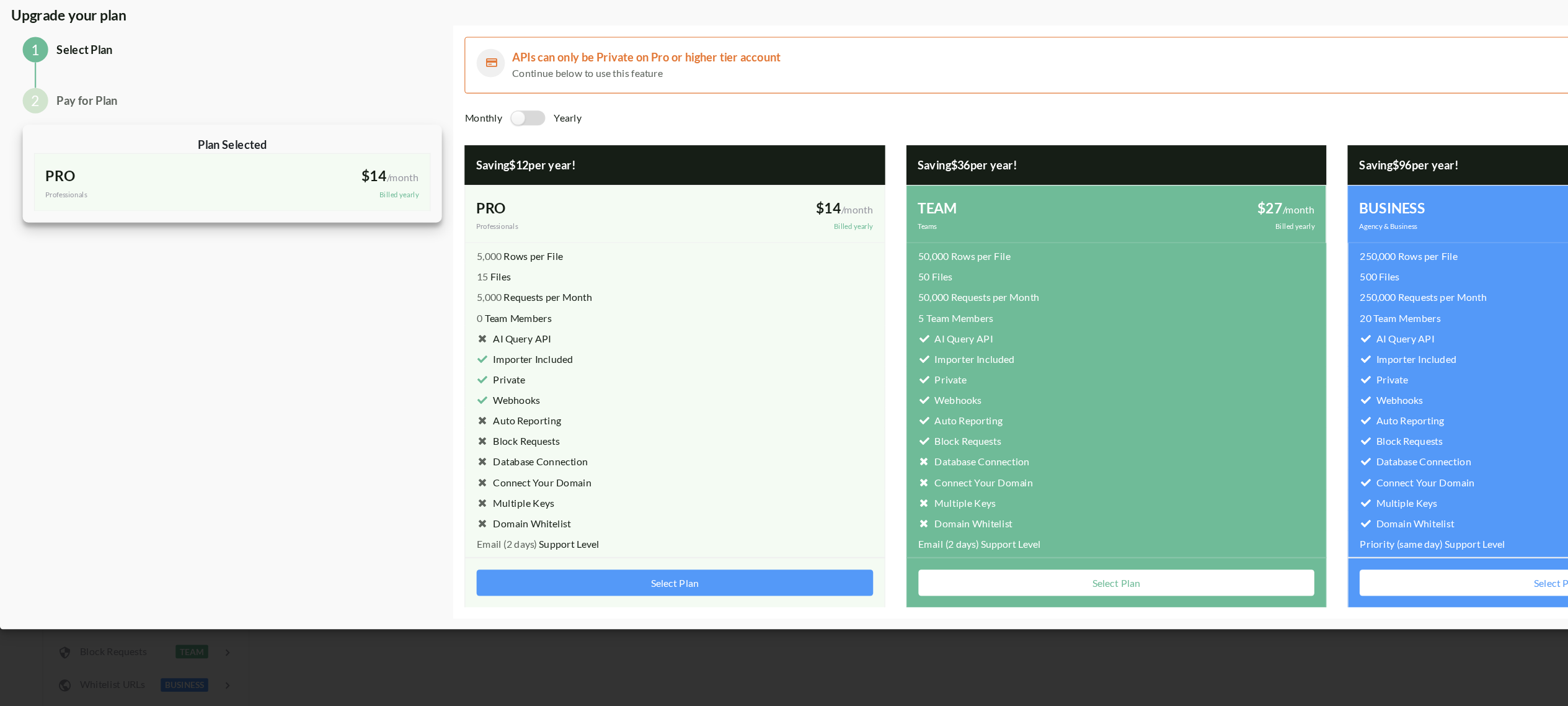 checkbox on "false" 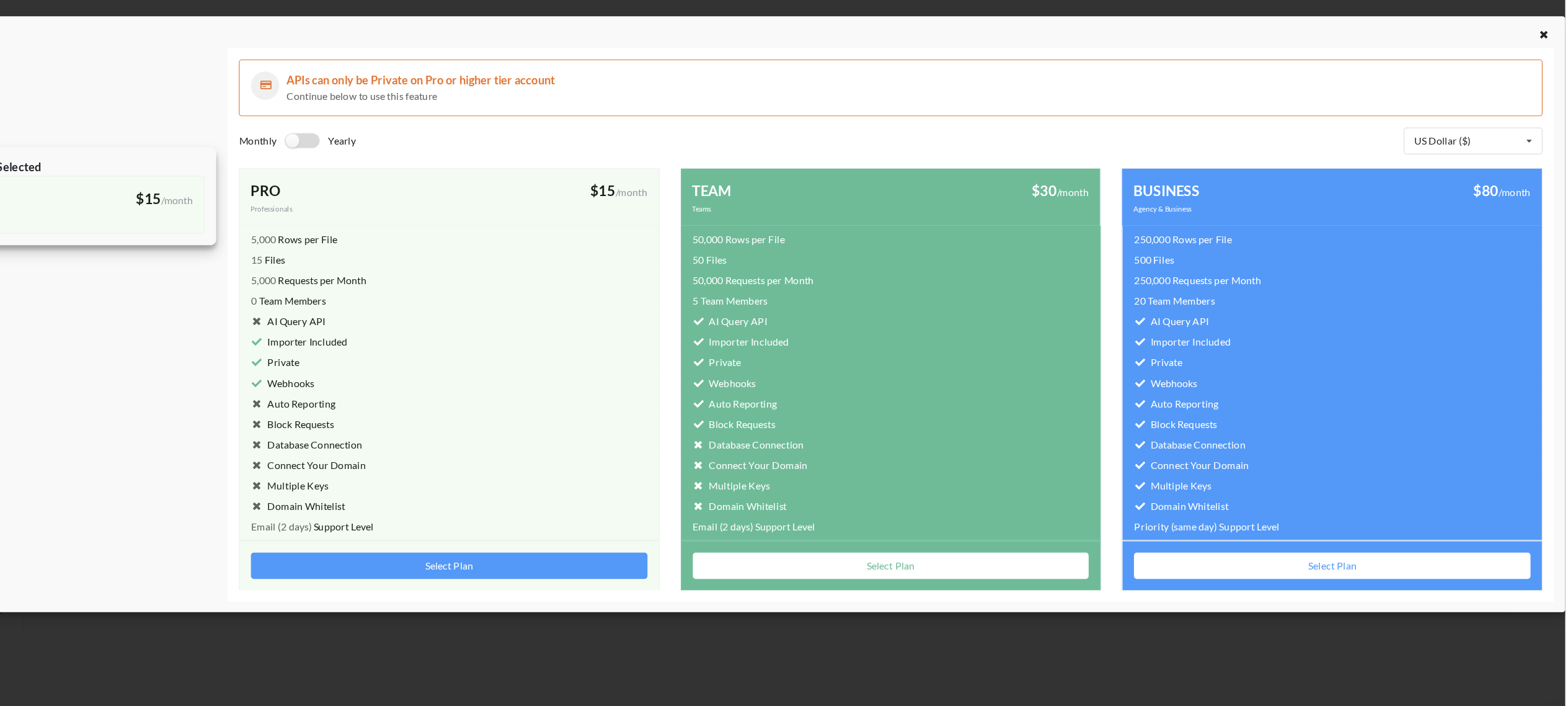 scroll, scrollTop: 86, scrollLeft: 0, axis: vertical 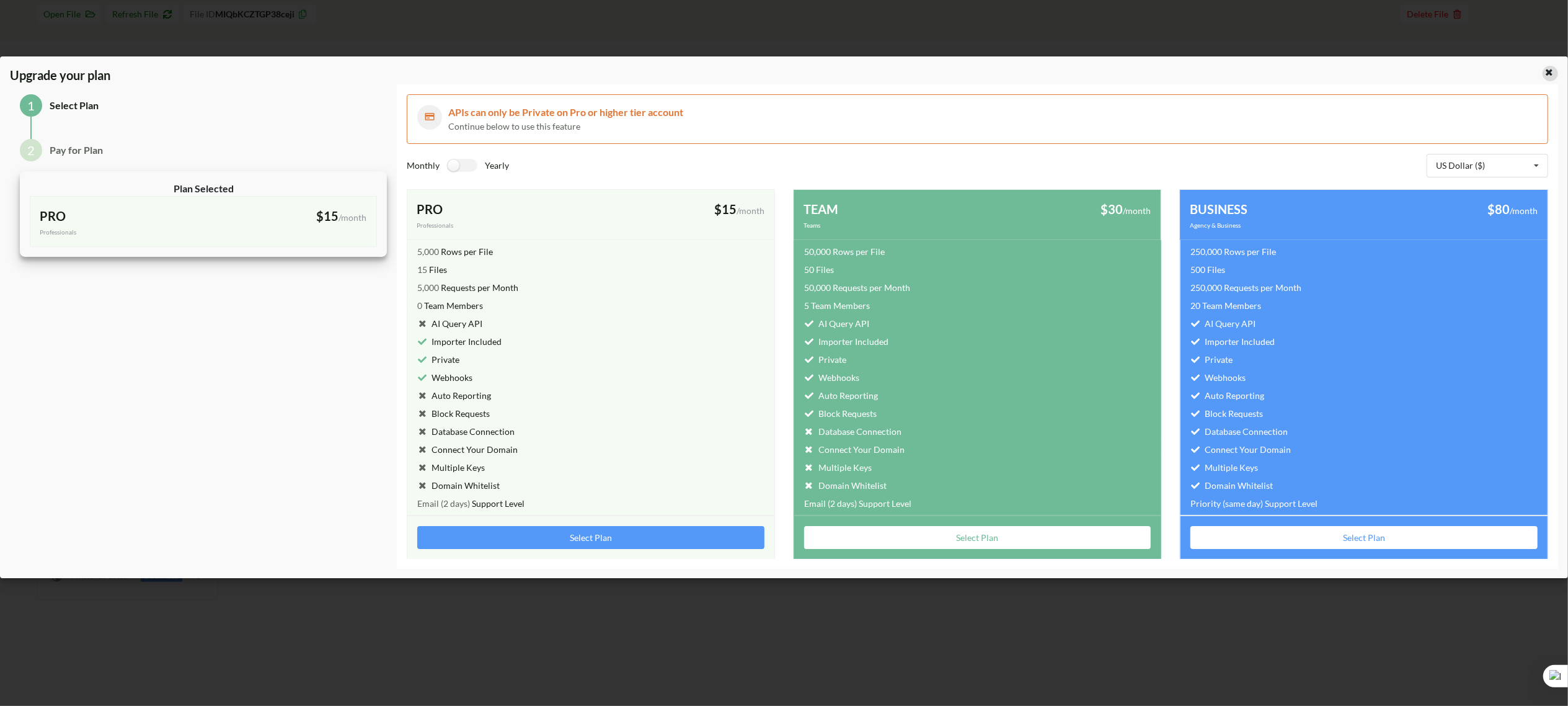 click at bounding box center (1549, 71) 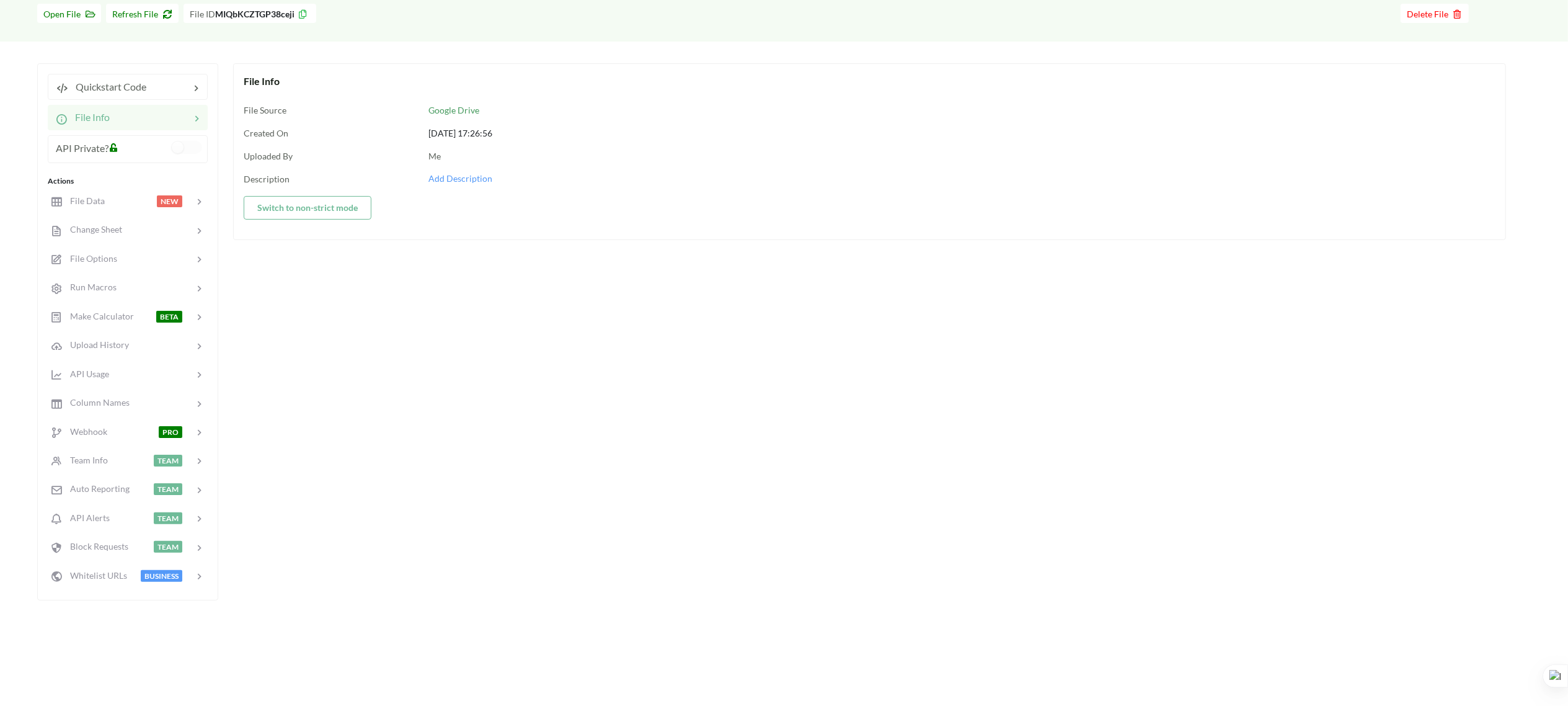 scroll, scrollTop: 0, scrollLeft: 0, axis: both 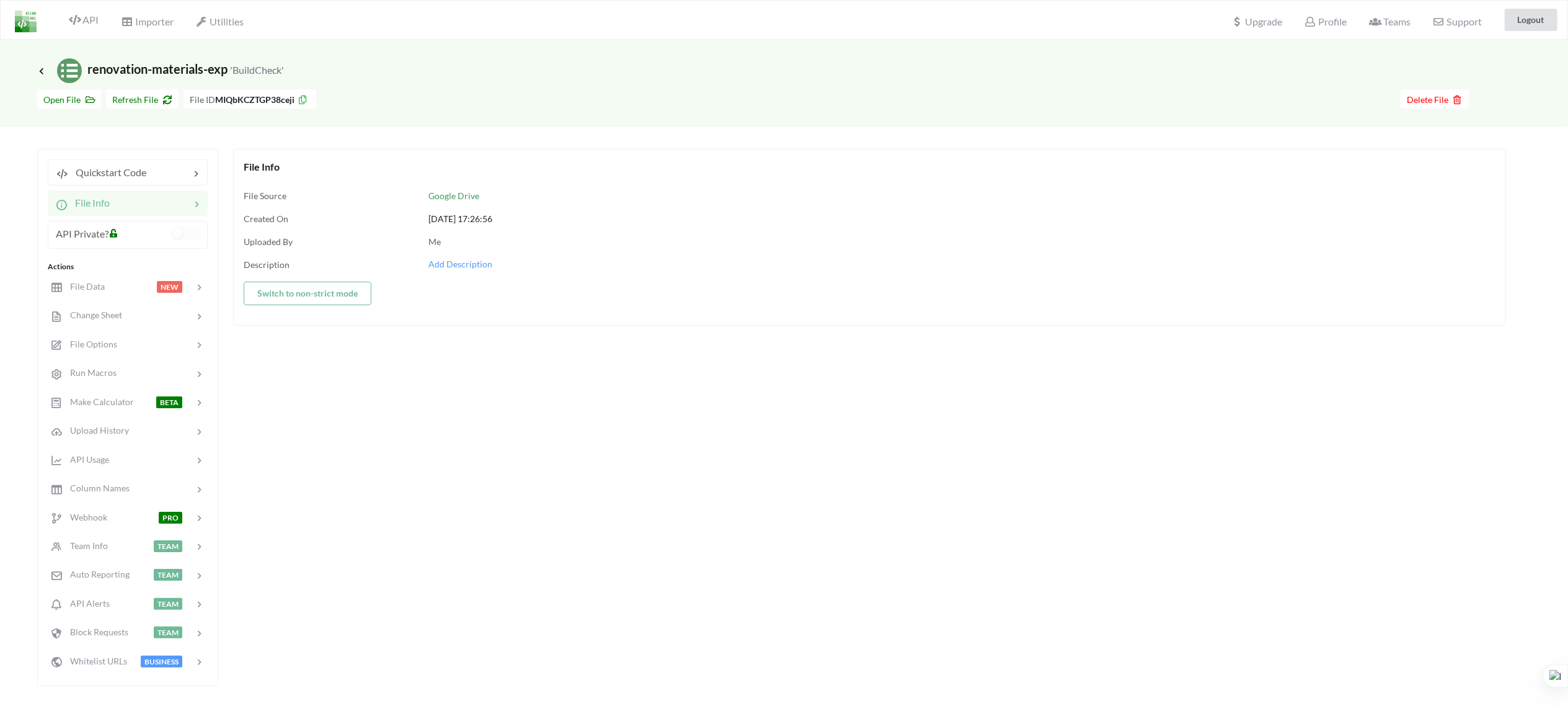 click on "Icon Link     renovation-materials-exp   'BuildCheck'" at bounding box center [161, 71] 